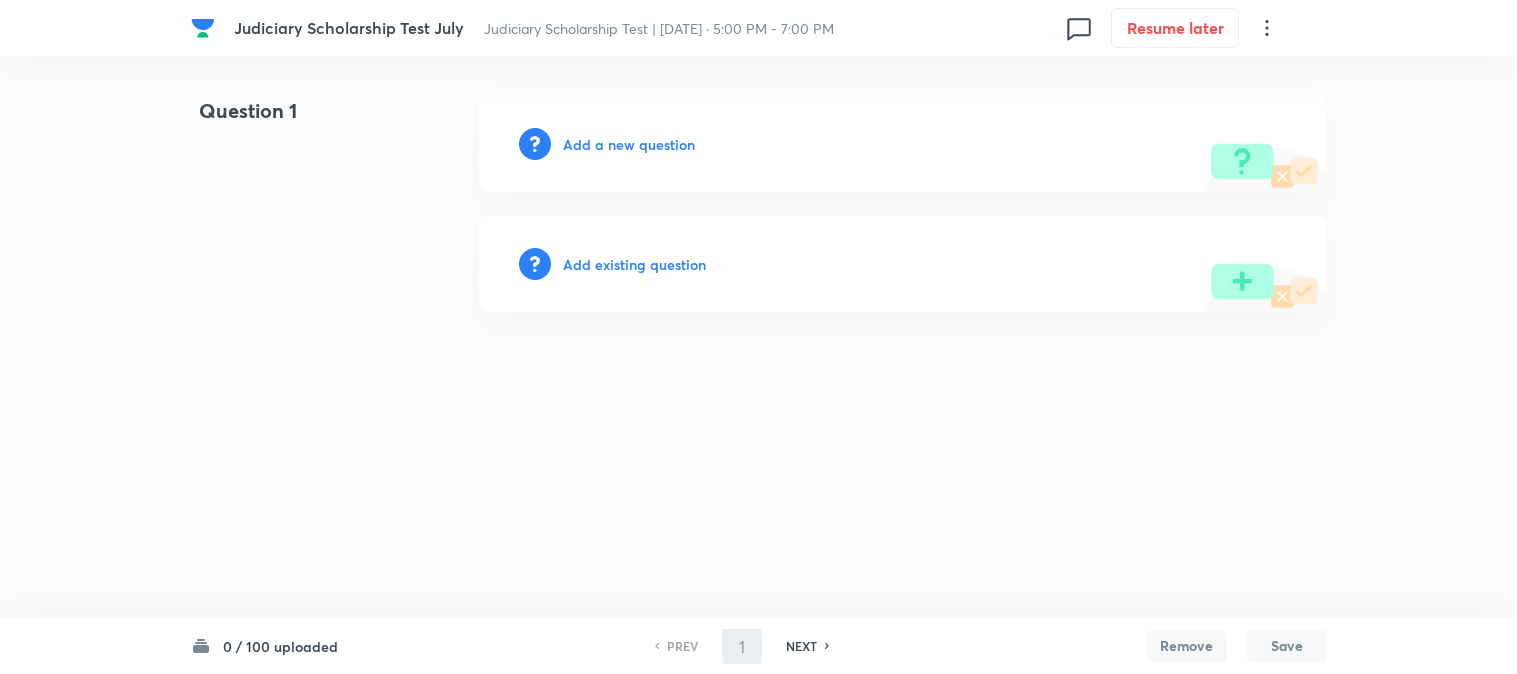 scroll, scrollTop: 0, scrollLeft: 0, axis: both 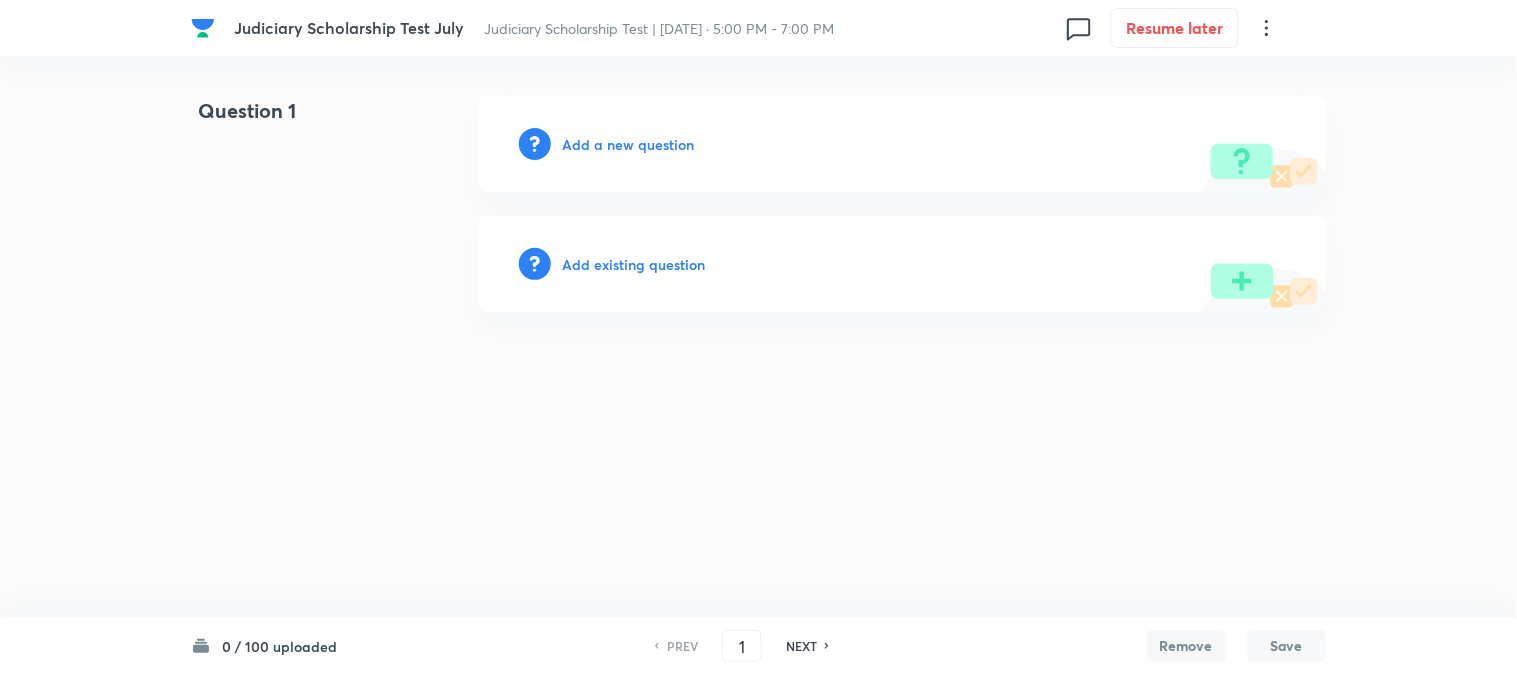click on "Add a new question" at bounding box center [629, 144] 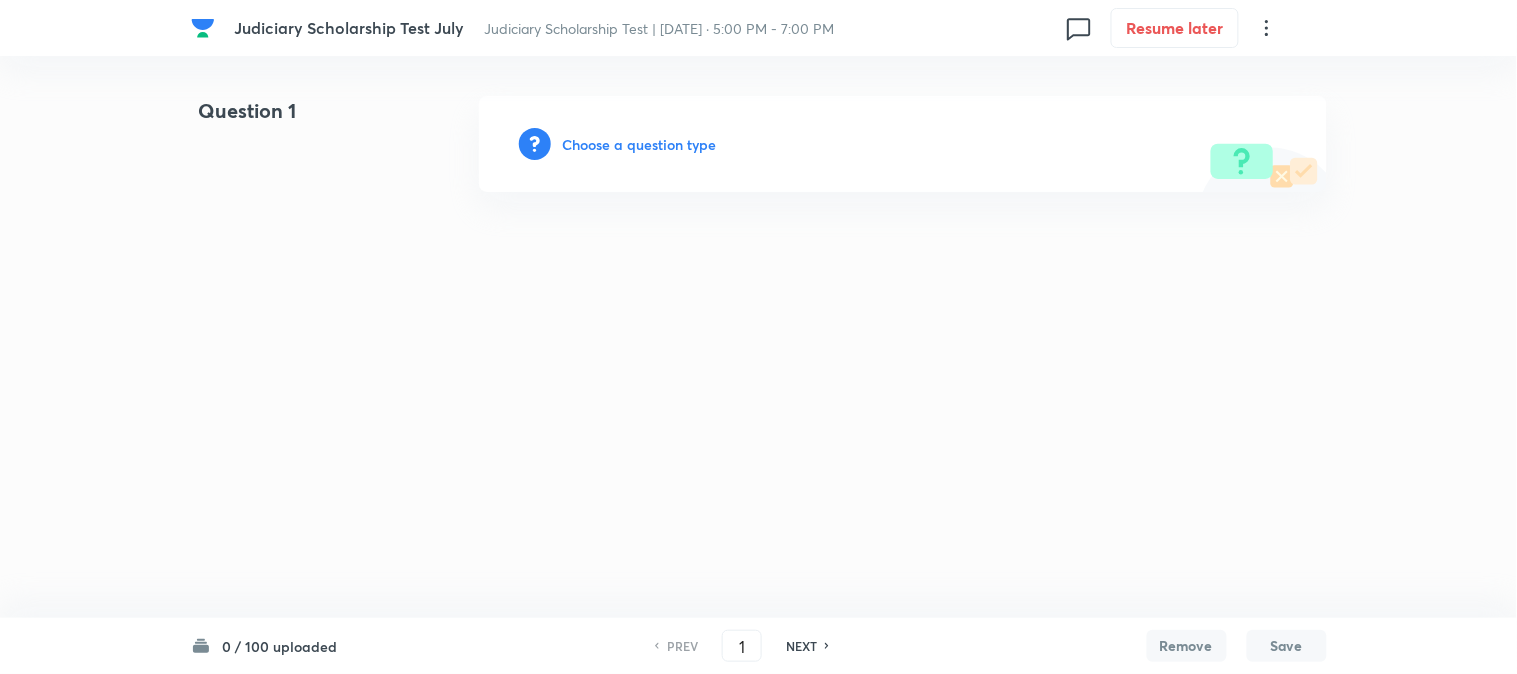 click on "Choose a question type" at bounding box center [640, 144] 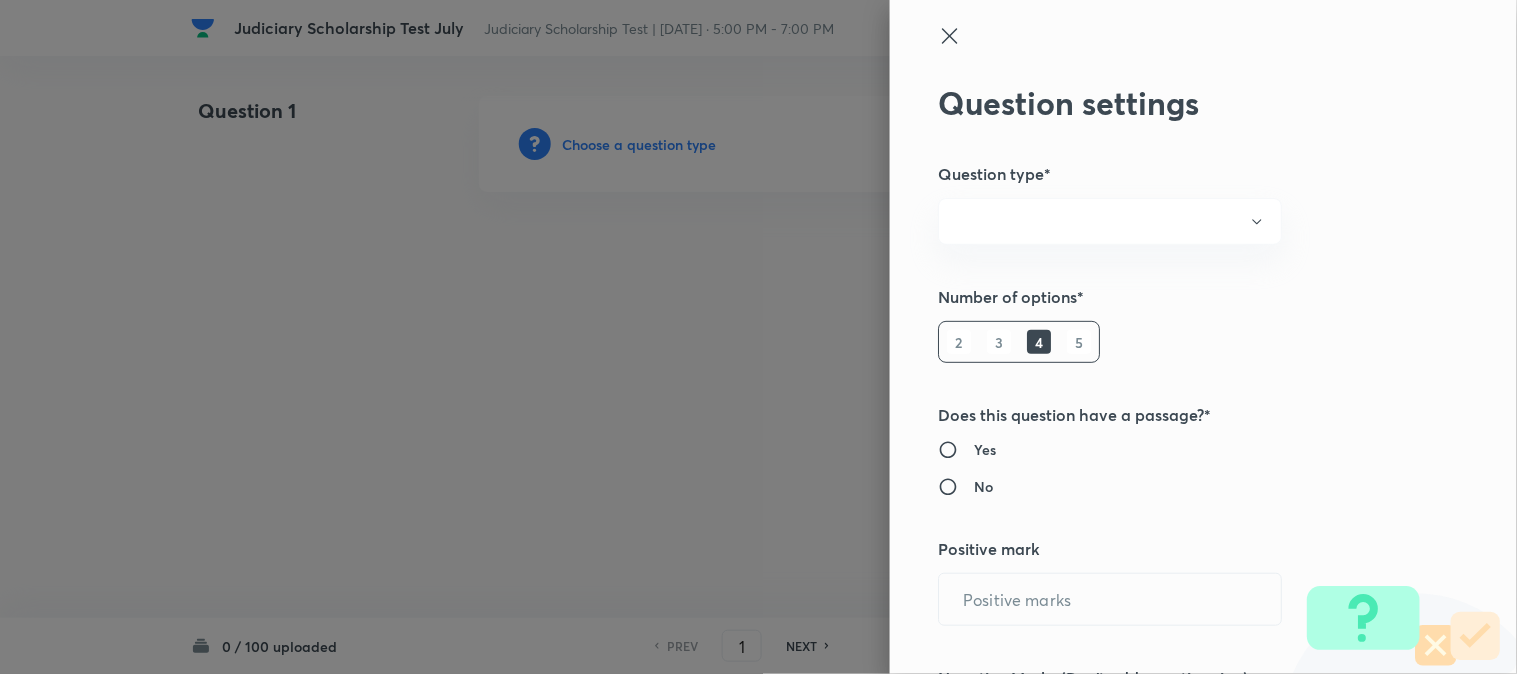 radio on "true" 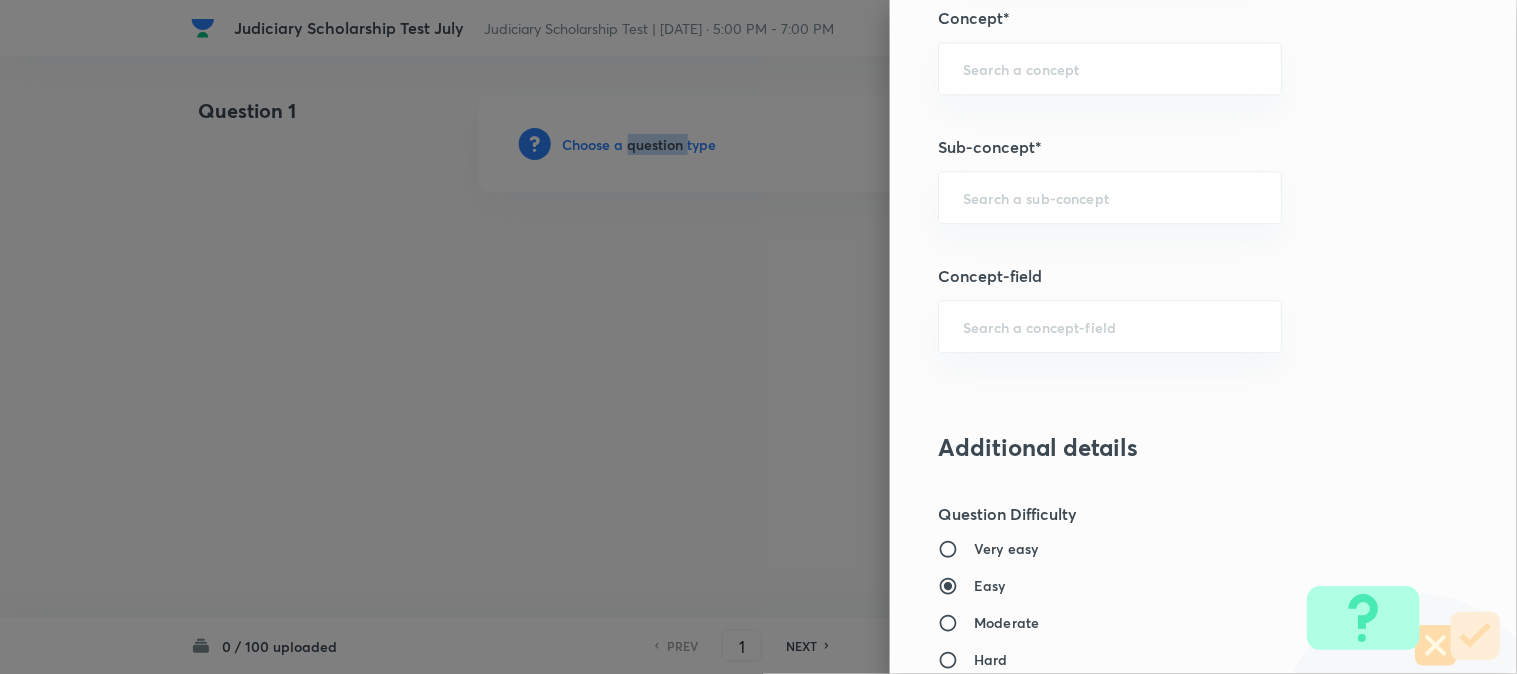 scroll, scrollTop: 1180, scrollLeft: 0, axis: vertical 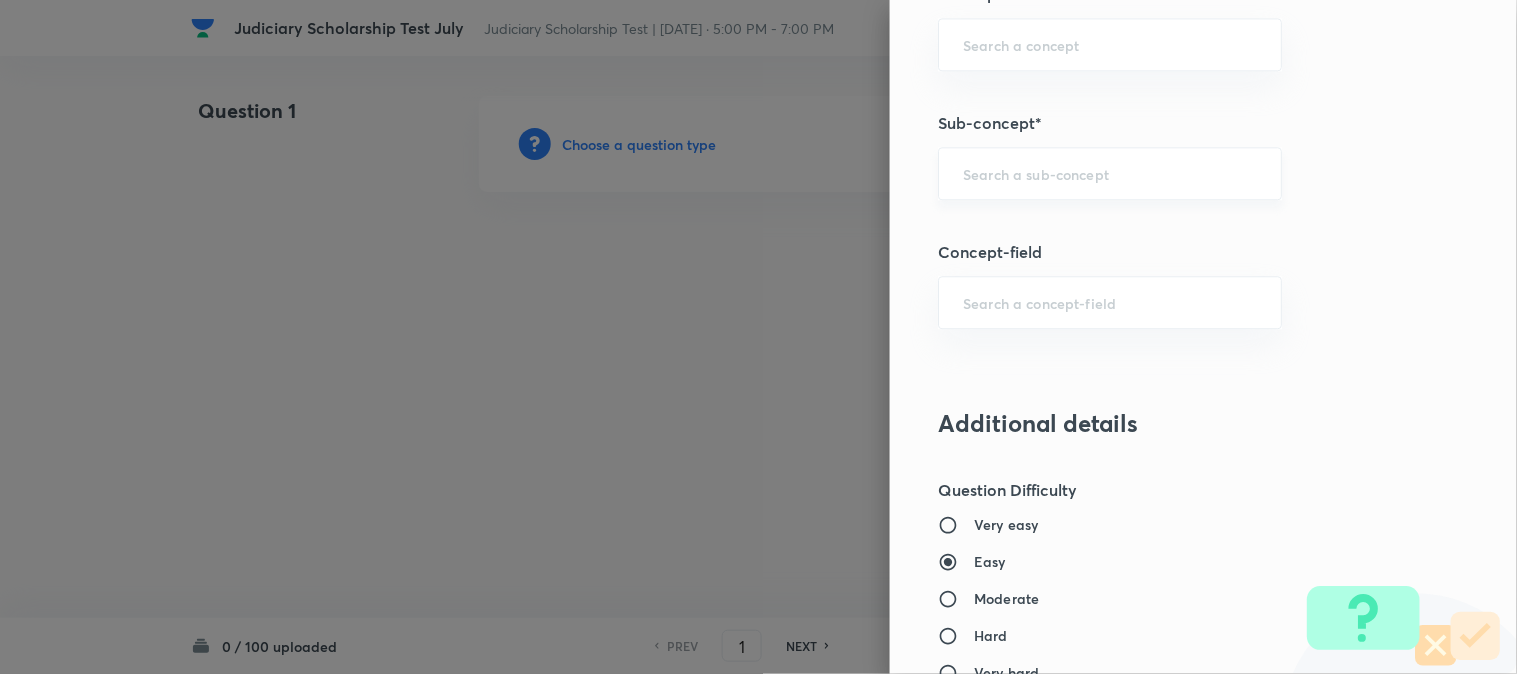 click at bounding box center (1110, 173) 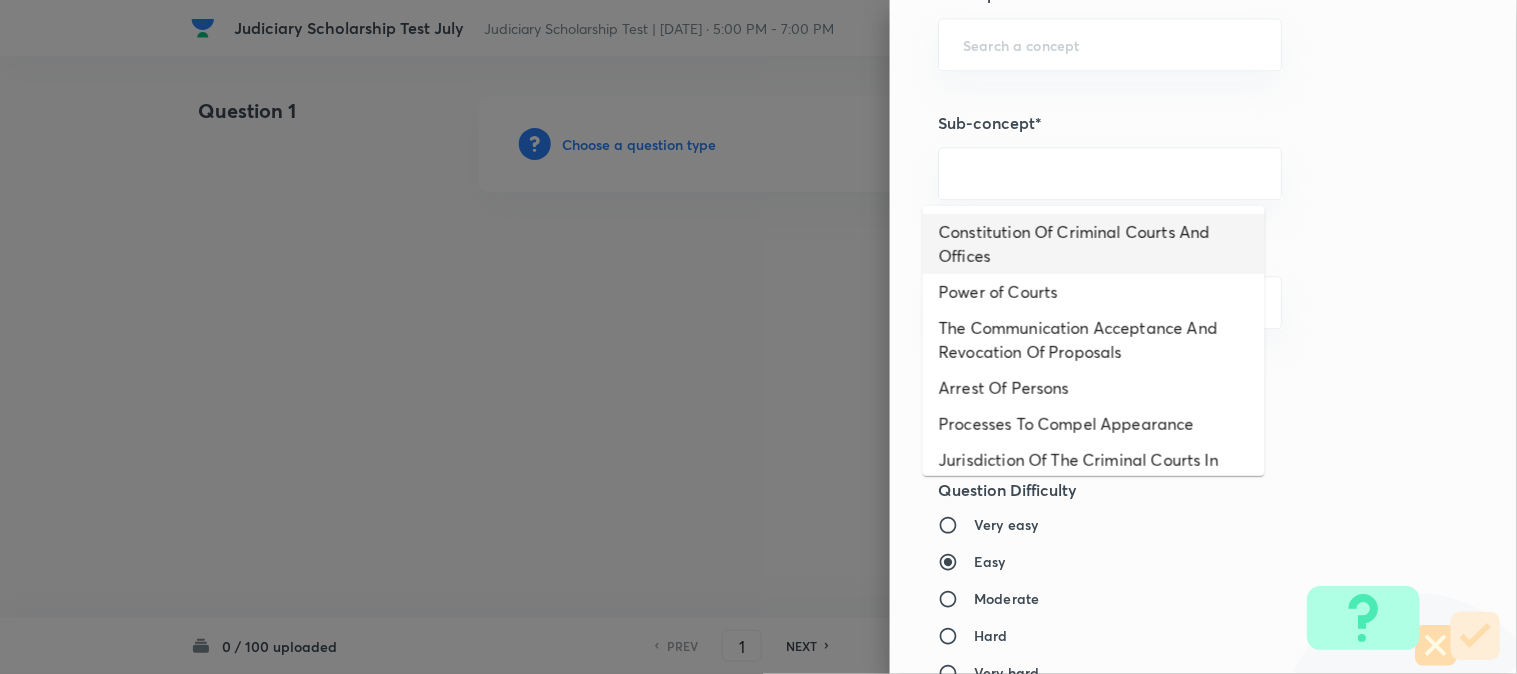 click on "Constitution Of Criminal Courts And Offices" at bounding box center [1094, 244] 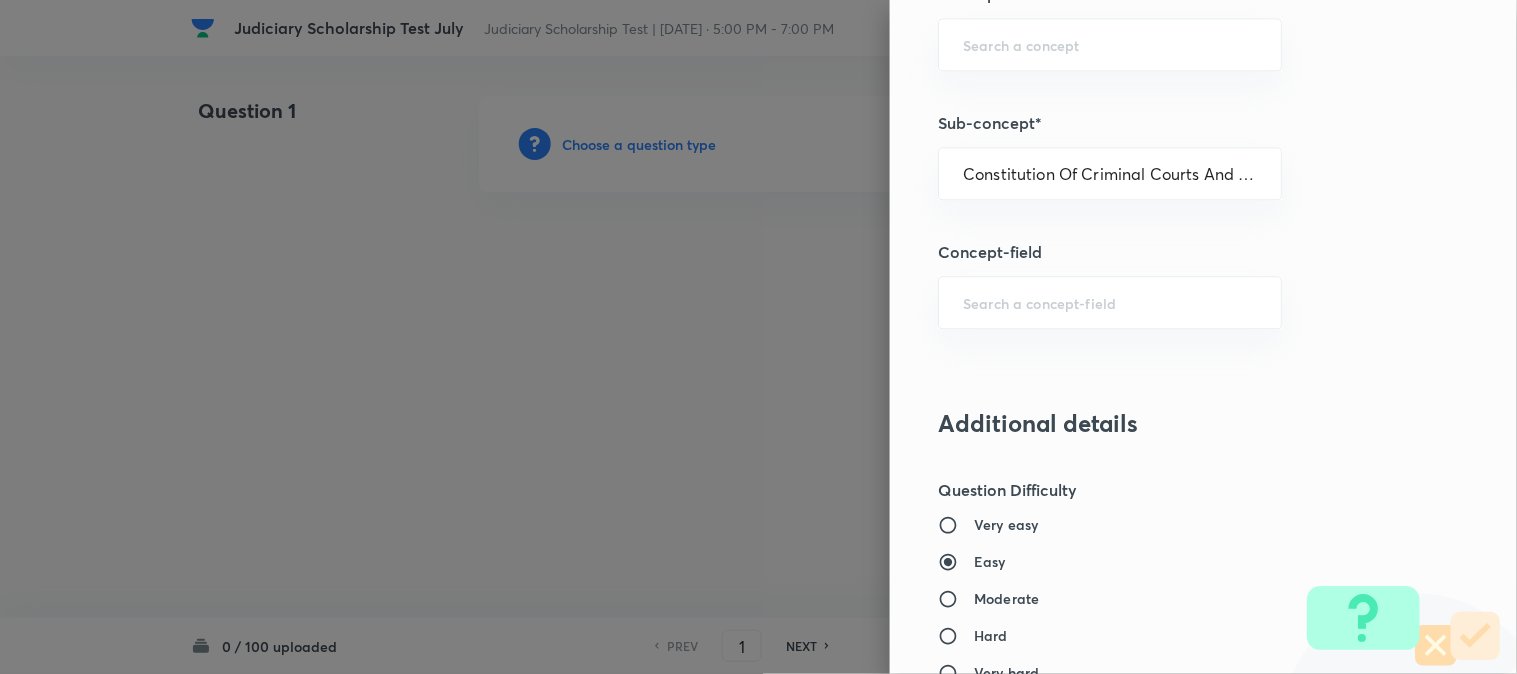 type on "Criminal Law" 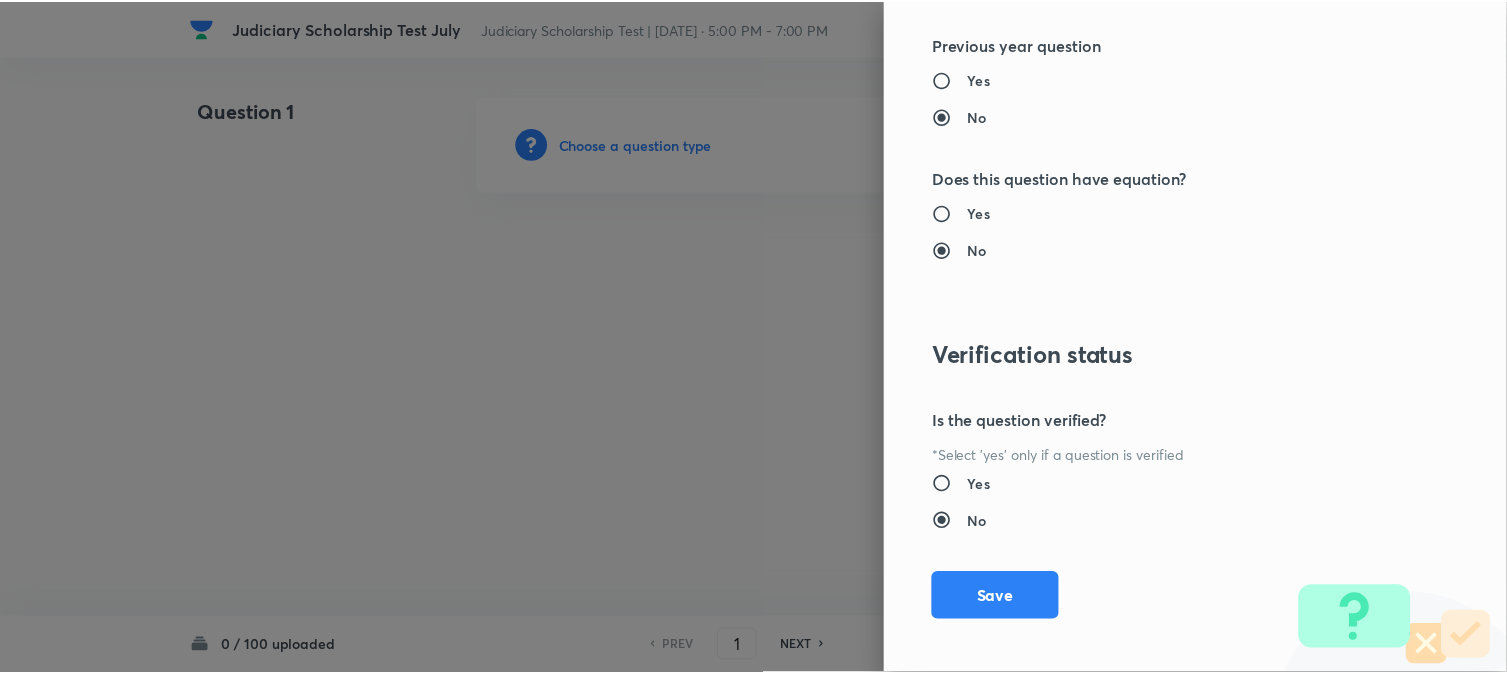 scroll, scrollTop: 2052, scrollLeft: 0, axis: vertical 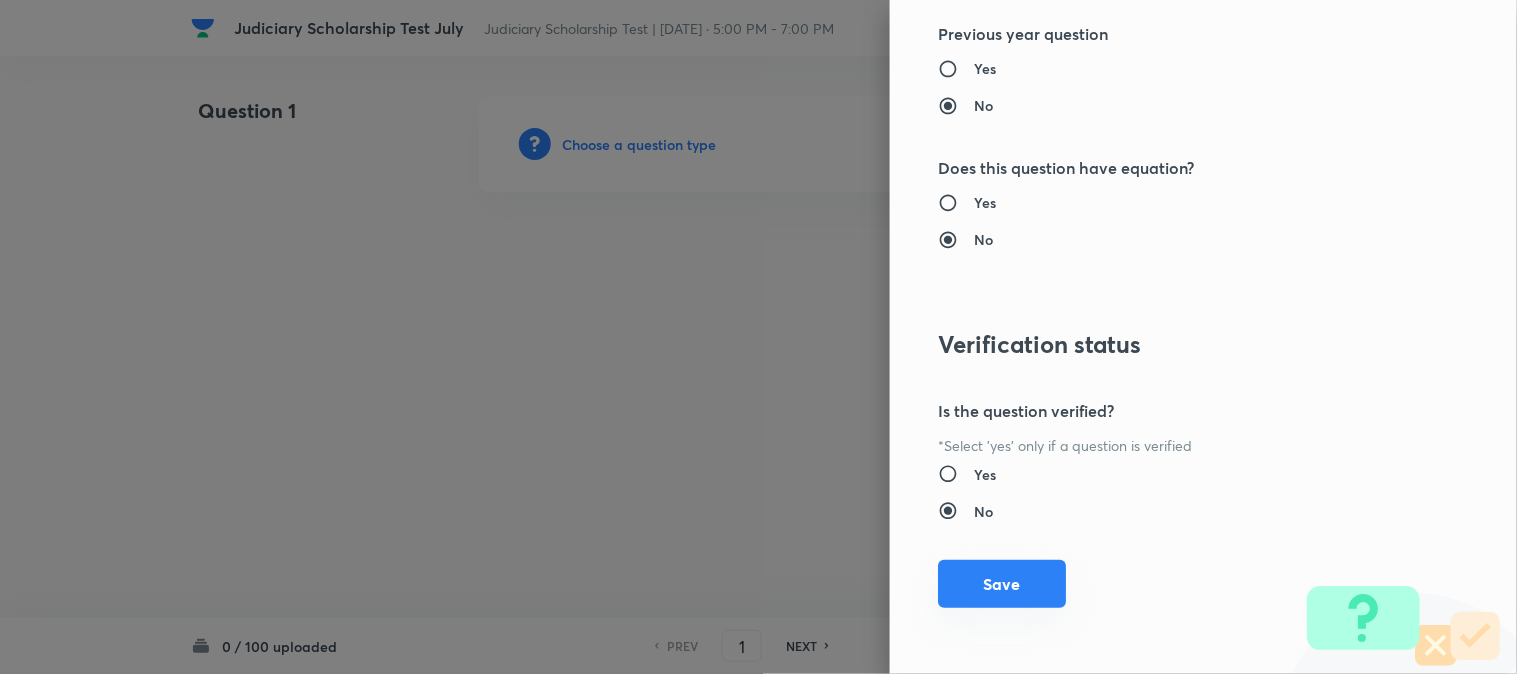 click on "Save" at bounding box center [1002, 584] 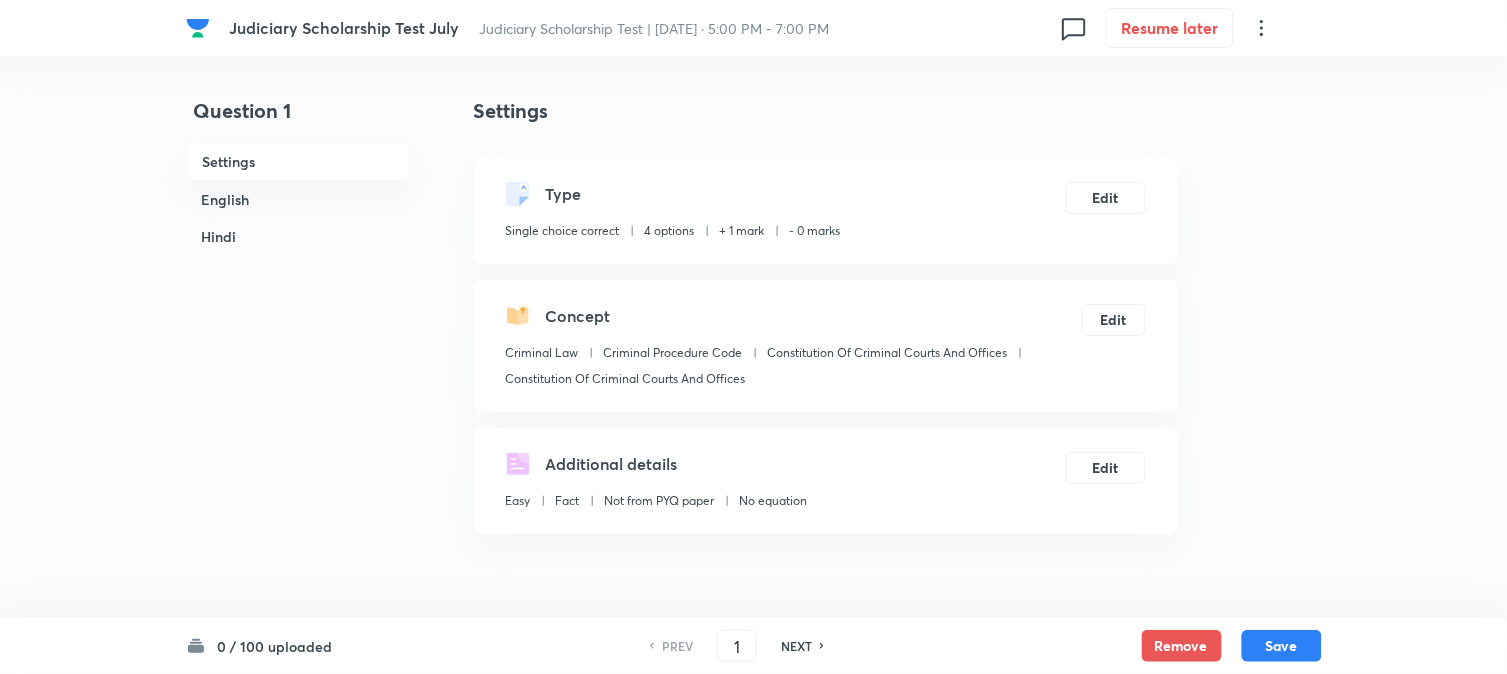 scroll, scrollTop: 590, scrollLeft: 0, axis: vertical 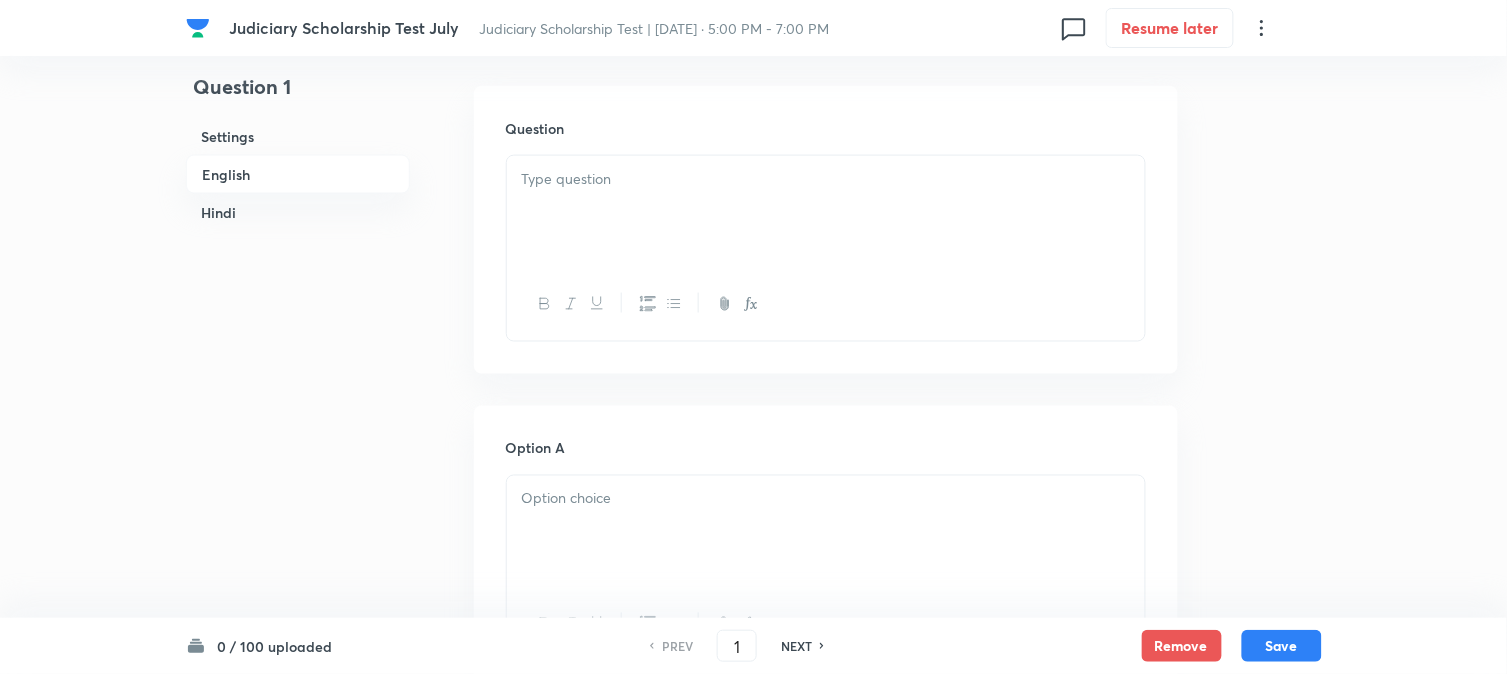 click at bounding box center (826, 179) 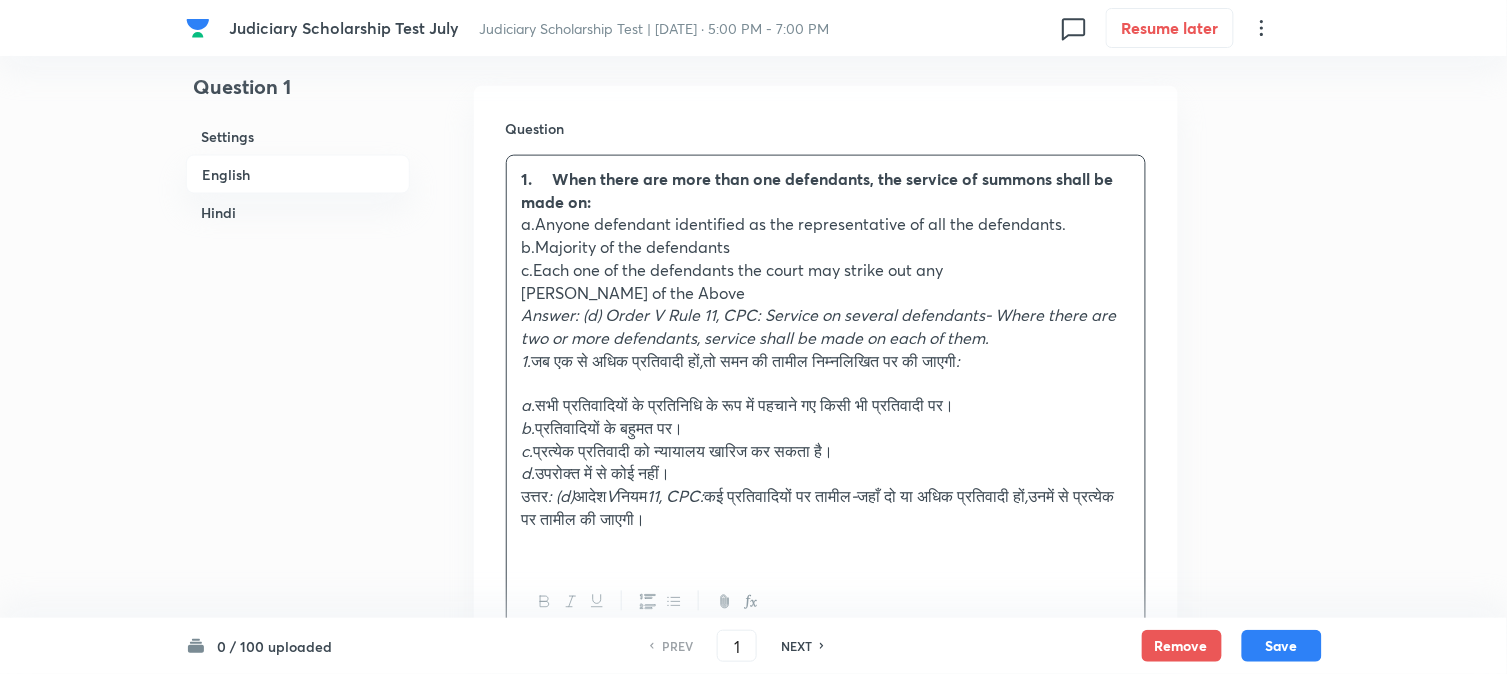 click on "1.     When there are more than one defendants, the service of summons shall be made on:" at bounding box center [818, 190] 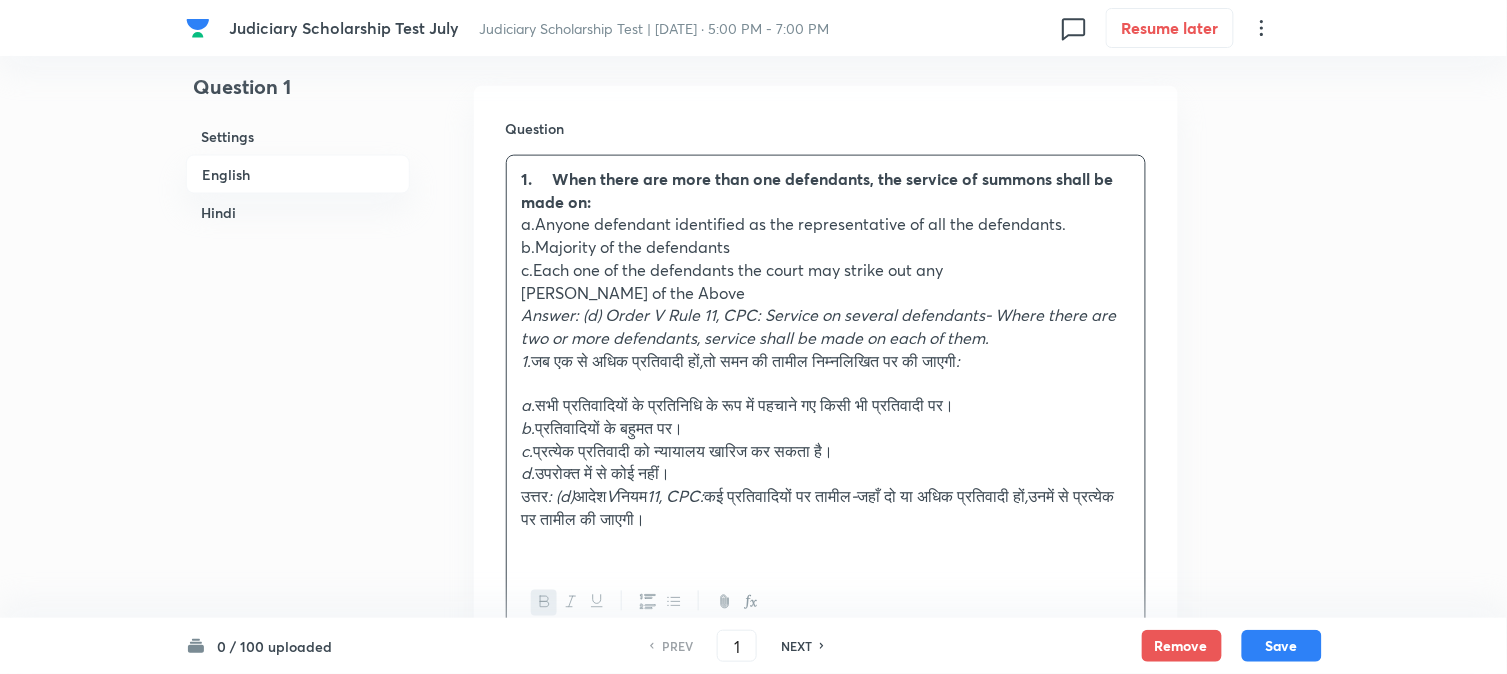 type 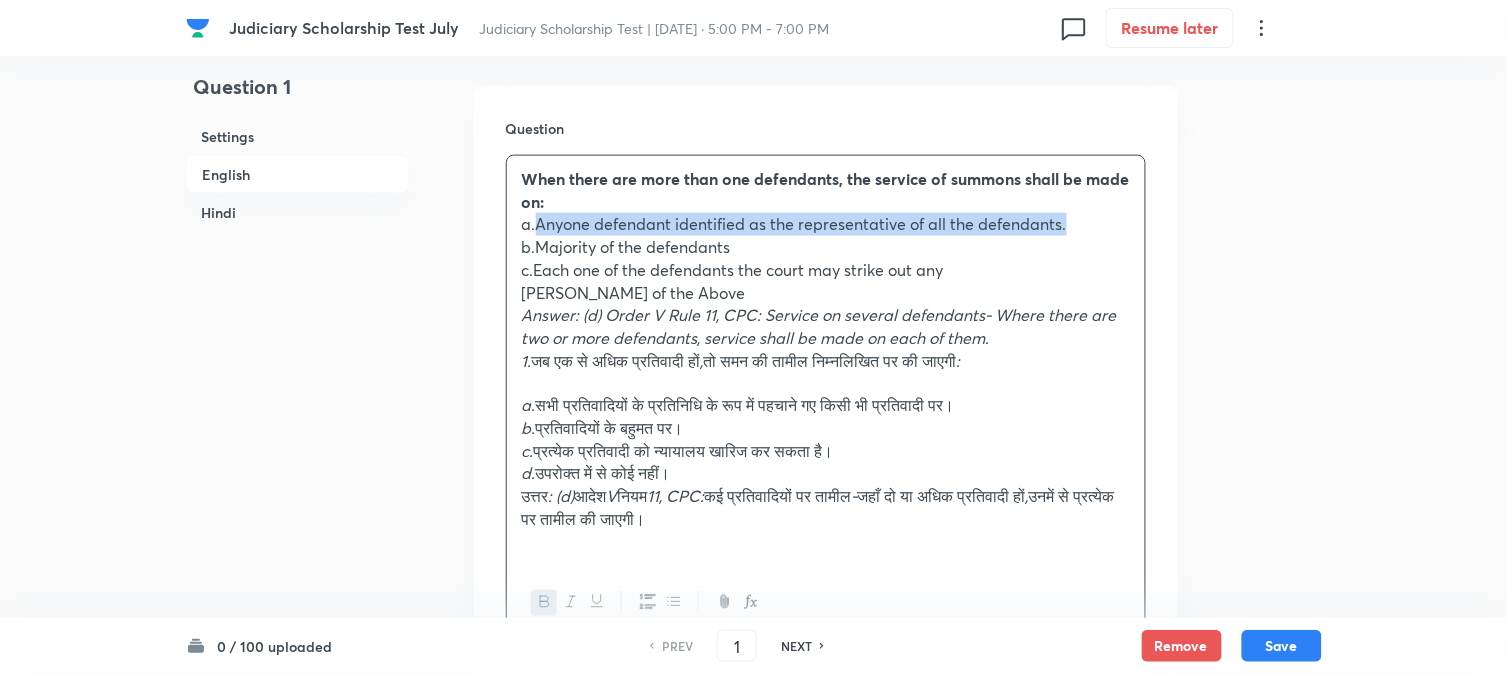drag, startPoint x: 538, startPoint y: 223, endPoint x: 1153, endPoint y: 231, distance: 615.052 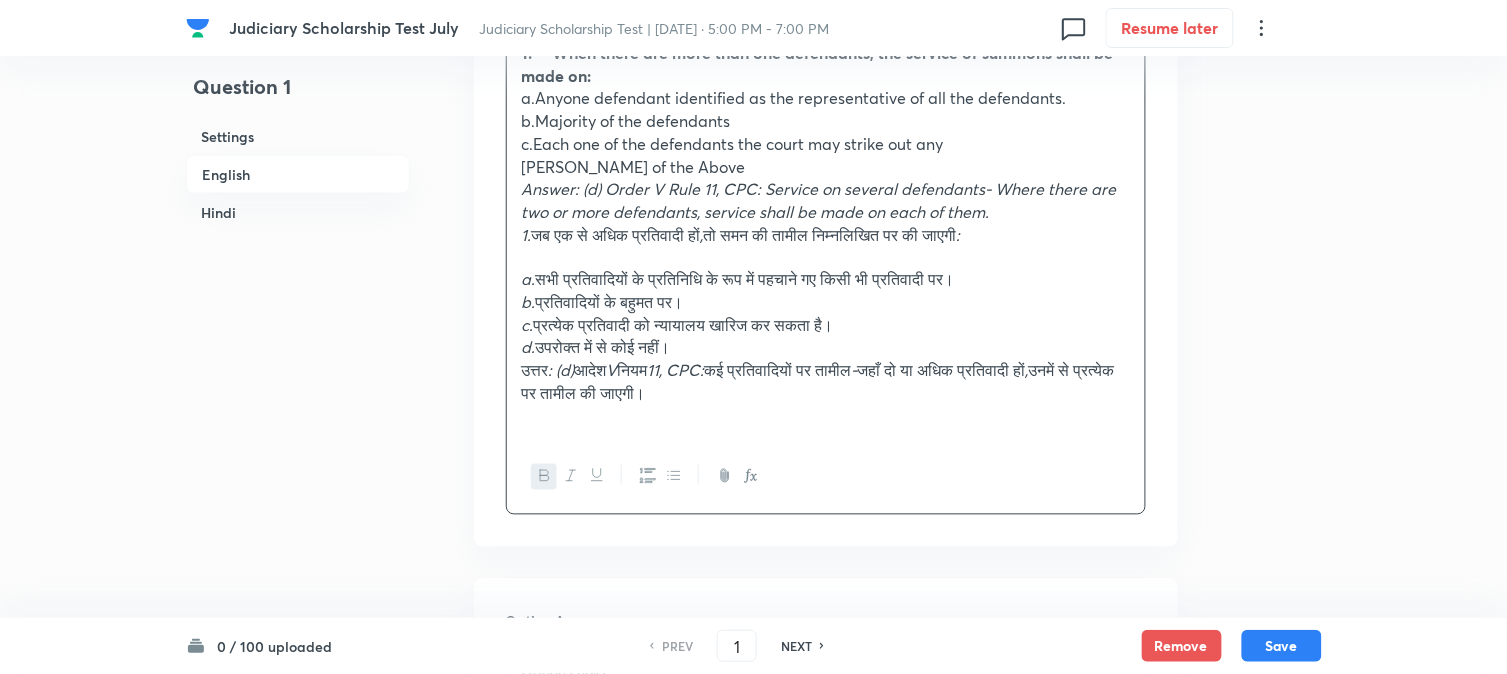 scroll, scrollTop: 590, scrollLeft: 0, axis: vertical 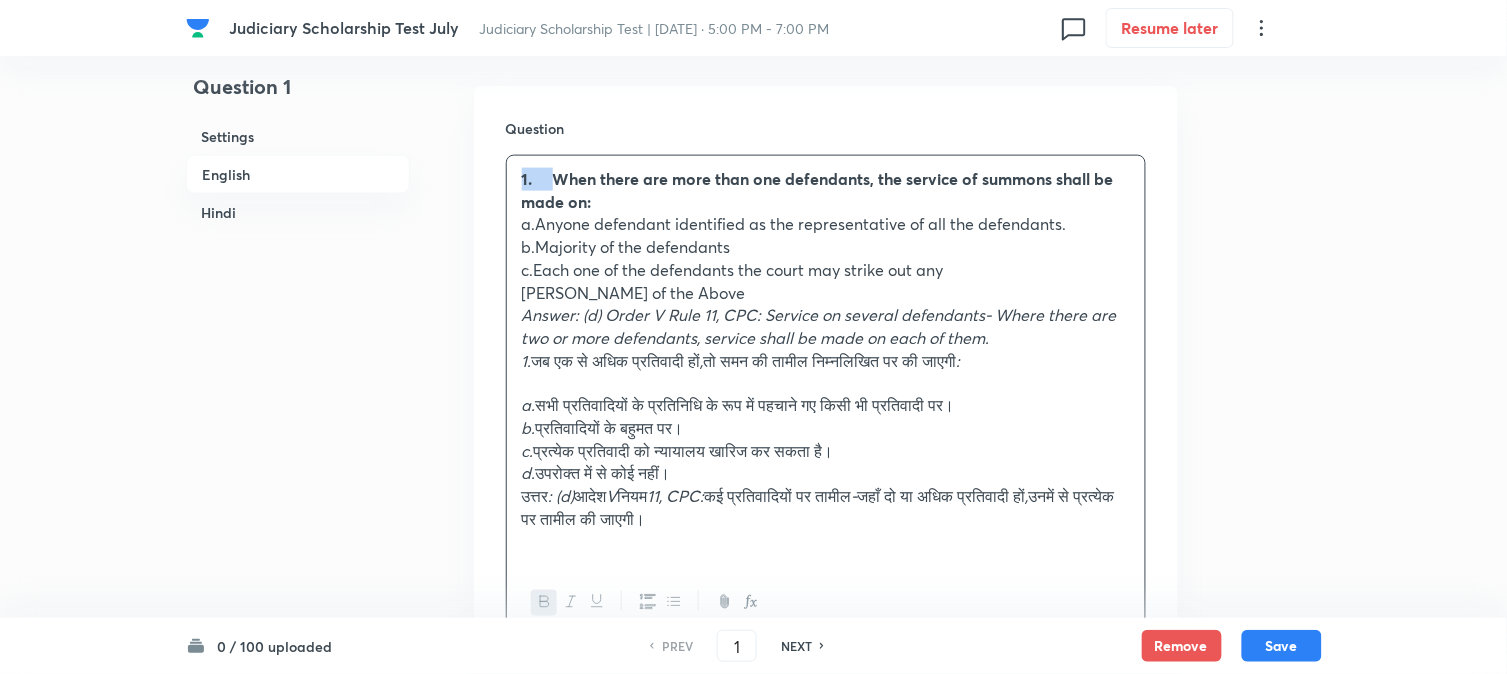 drag, startPoint x: 555, startPoint y: 177, endPoint x: 501, endPoint y: 167, distance: 54.91812 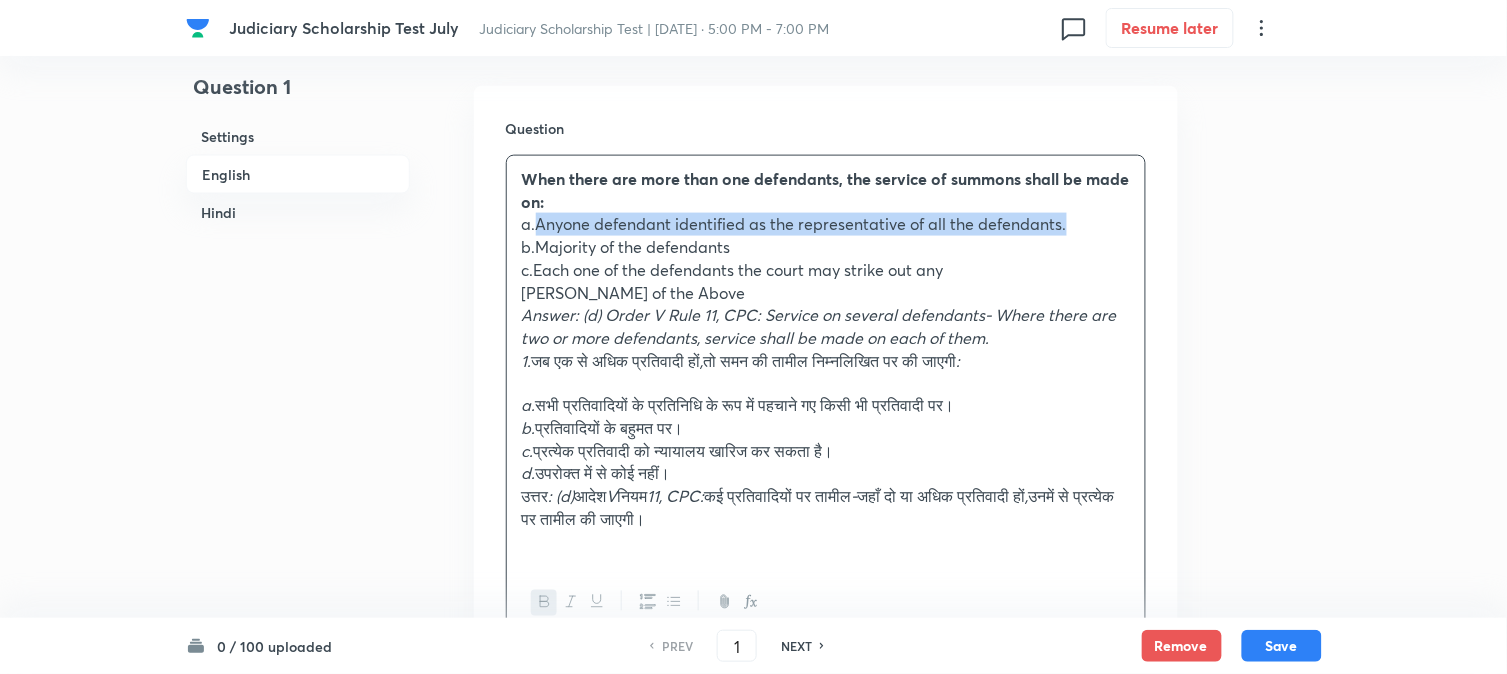 drag, startPoint x: 540, startPoint y: 225, endPoint x: 1077, endPoint y: 220, distance: 537.02325 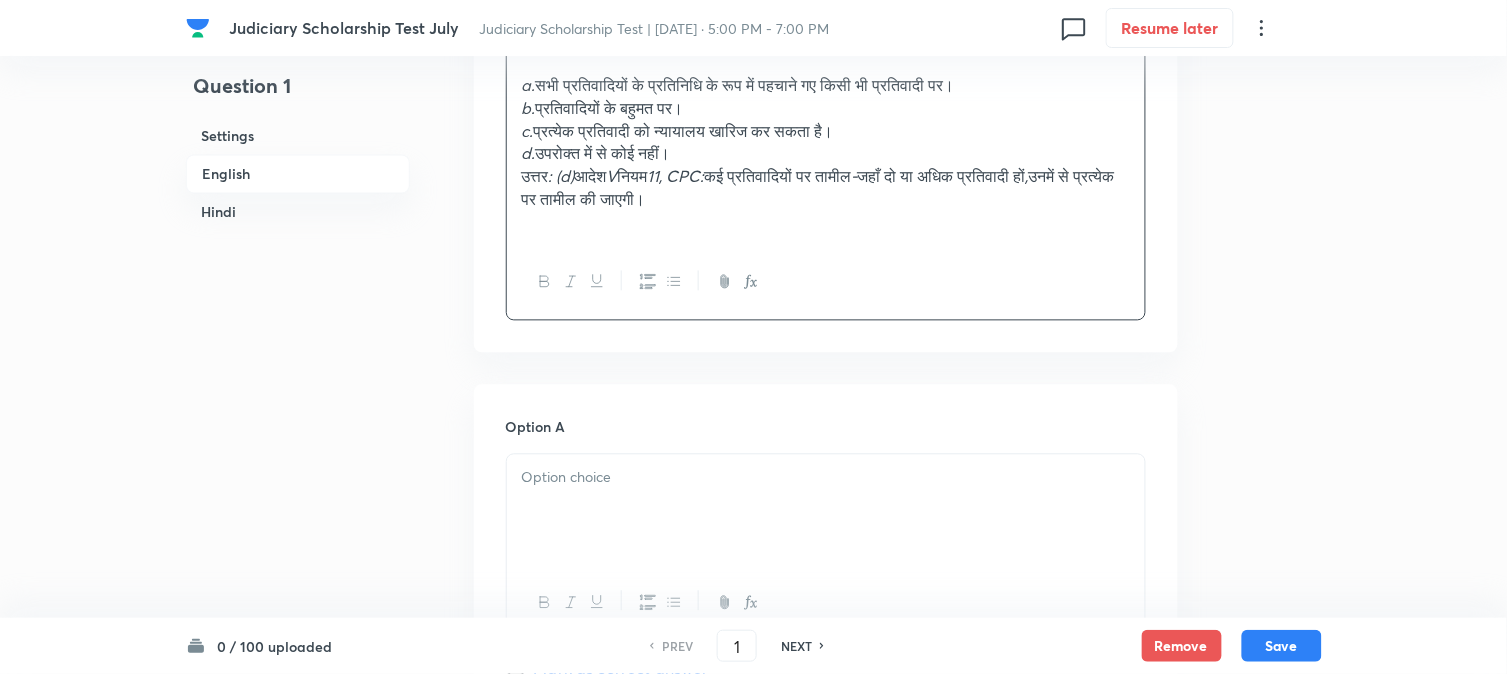 scroll, scrollTop: 1034, scrollLeft: 0, axis: vertical 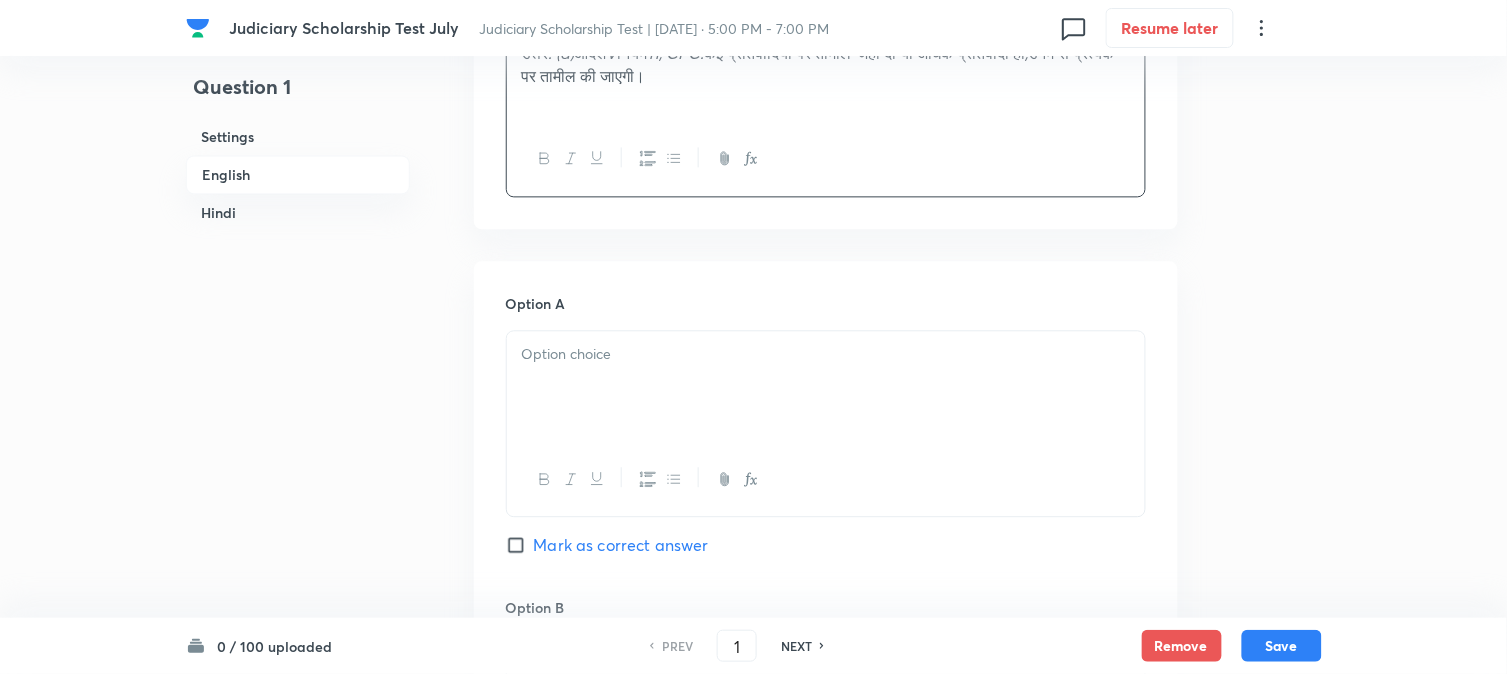 click at bounding box center [826, 354] 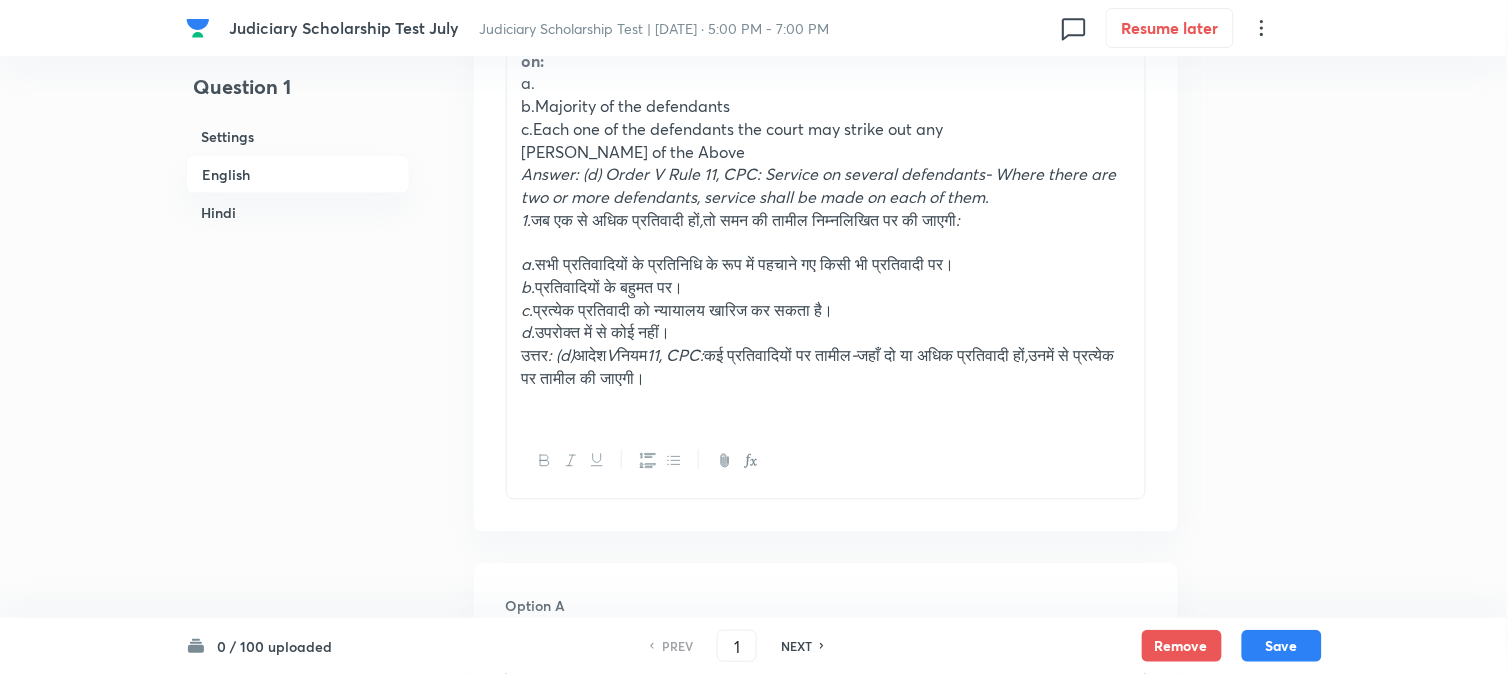 scroll, scrollTop: 701, scrollLeft: 0, axis: vertical 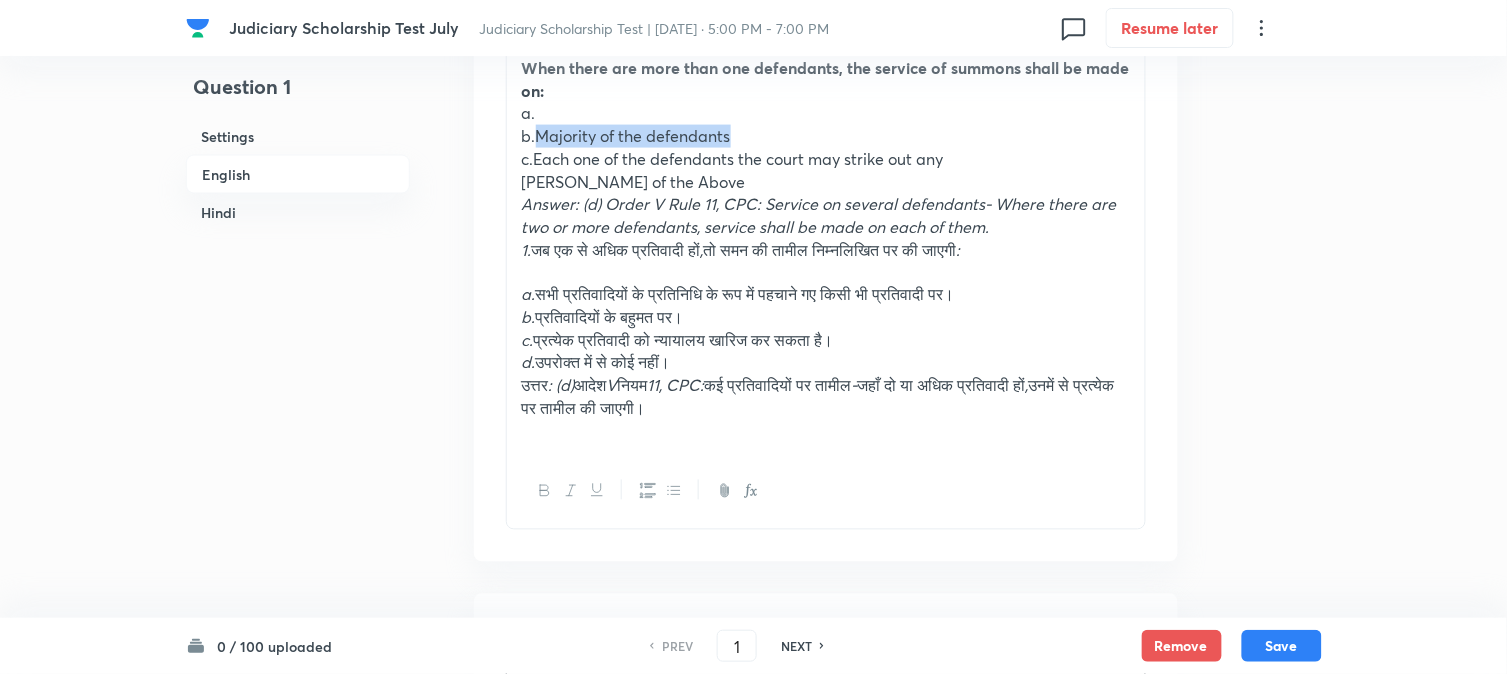 drag, startPoint x: 540, startPoint y: 132, endPoint x: 877, endPoint y: 127, distance: 337.03708 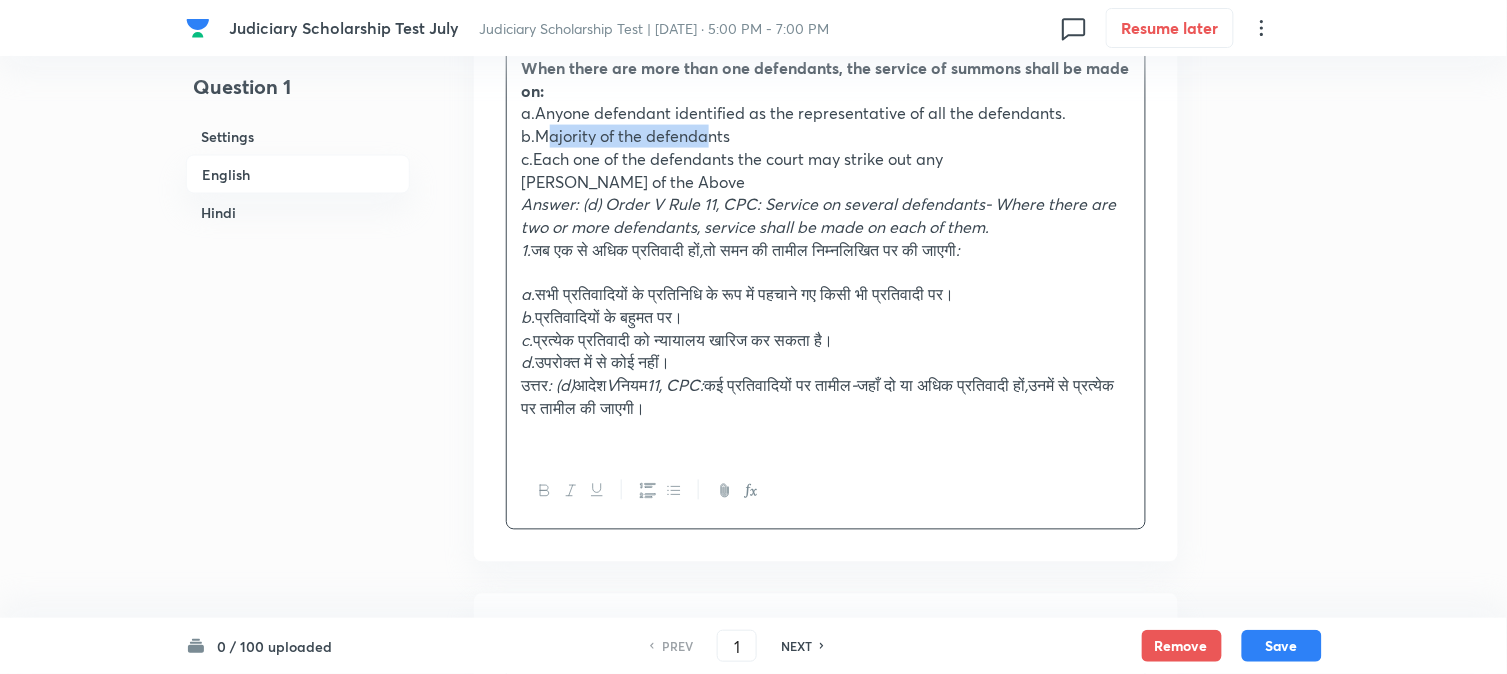drag, startPoint x: 542, startPoint y: 132, endPoint x: 705, endPoint y: 130, distance: 163.01227 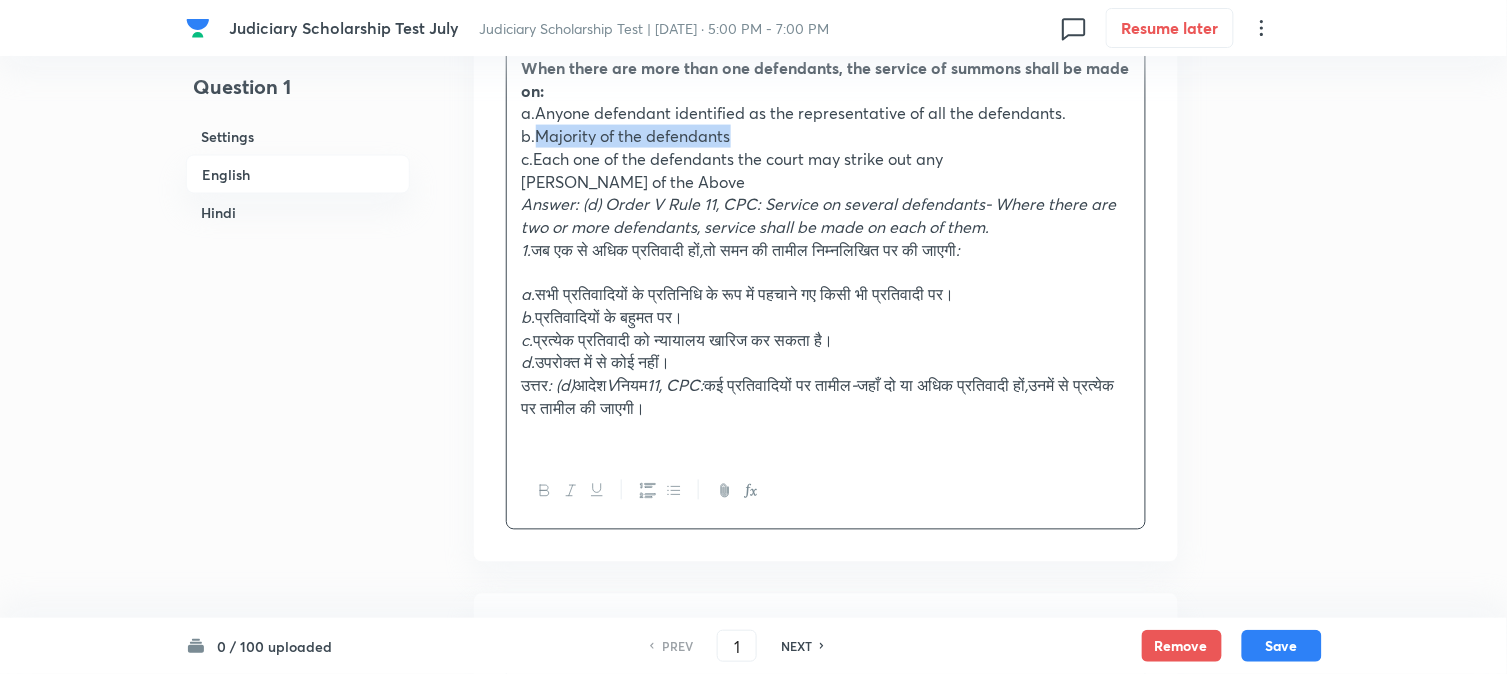 drag, startPoint x: 538, startPoint y: 133, endPoint x: 755, endPoint y: 134, distance: 217.0023 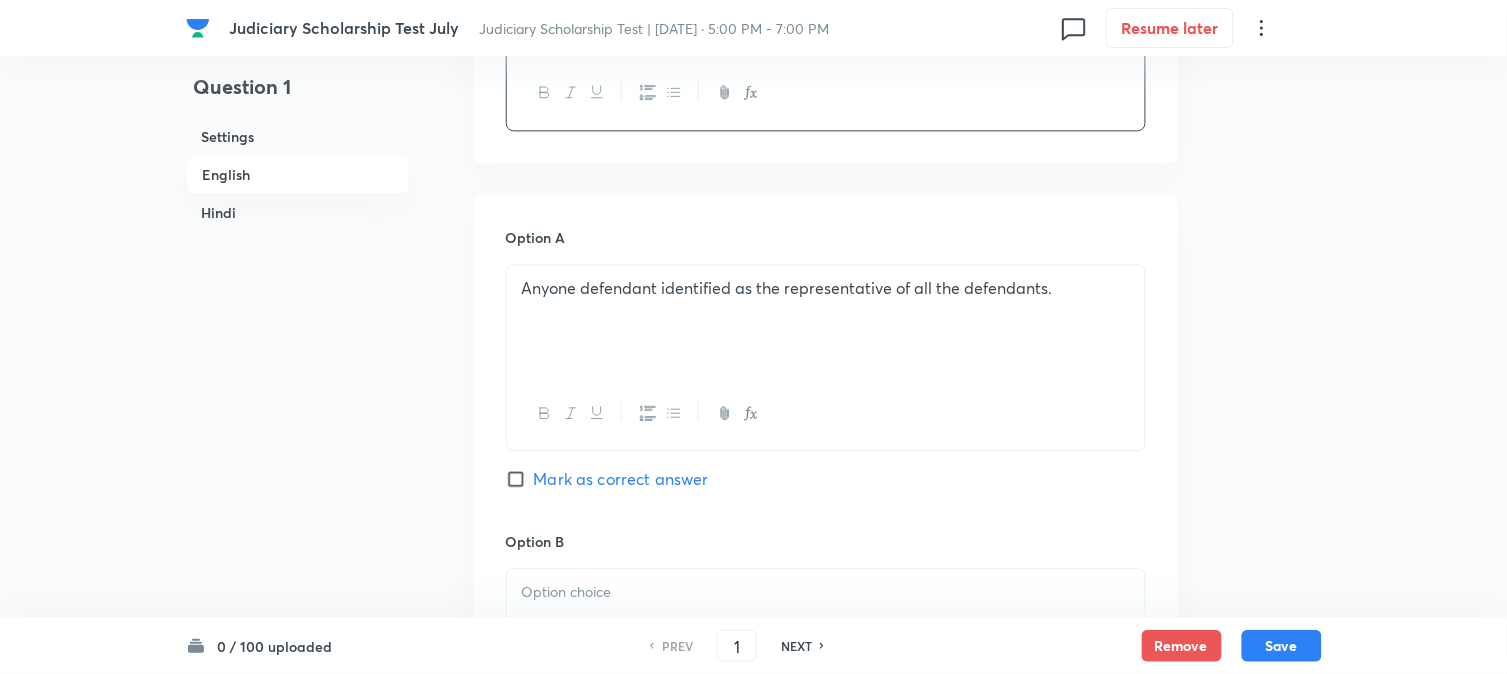 scroll, scrollTop: 1256, scrollLeft: 0, axis: vertical 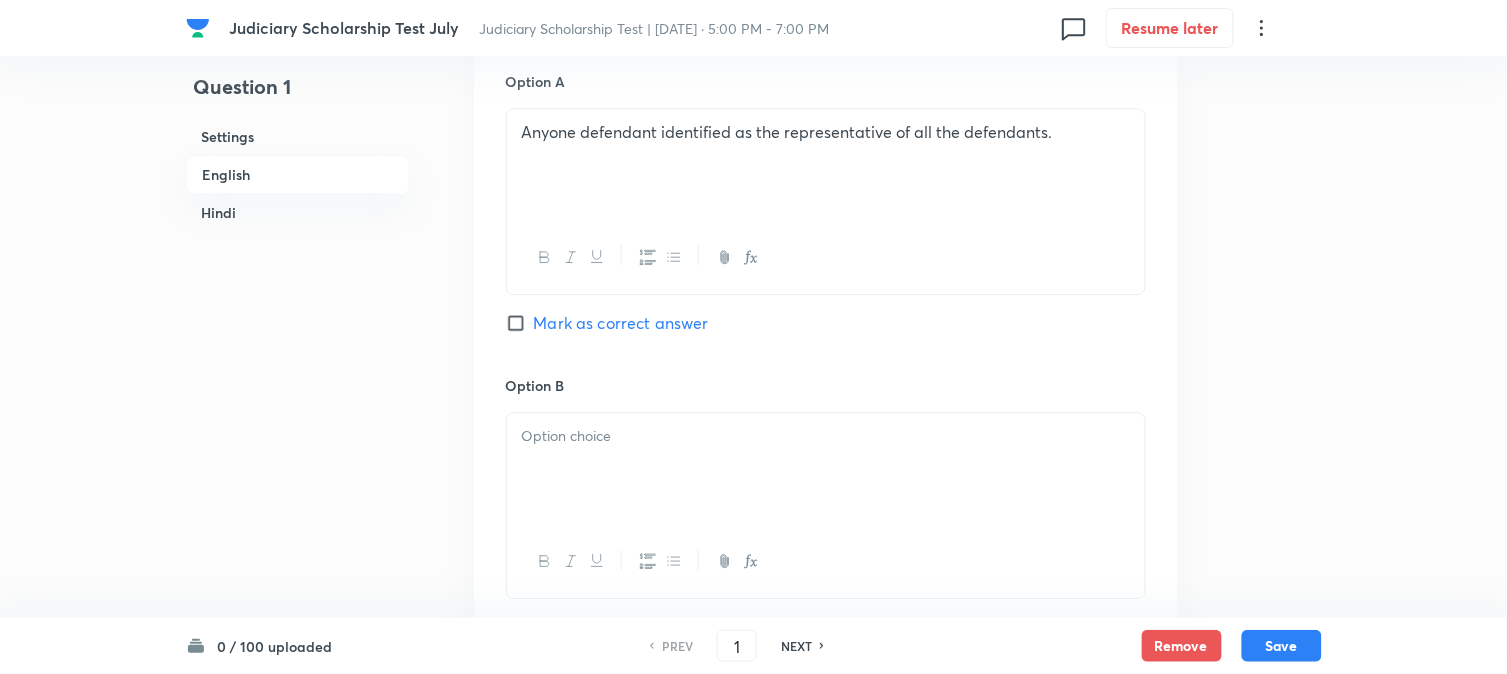click at bounding box center (826, 469) 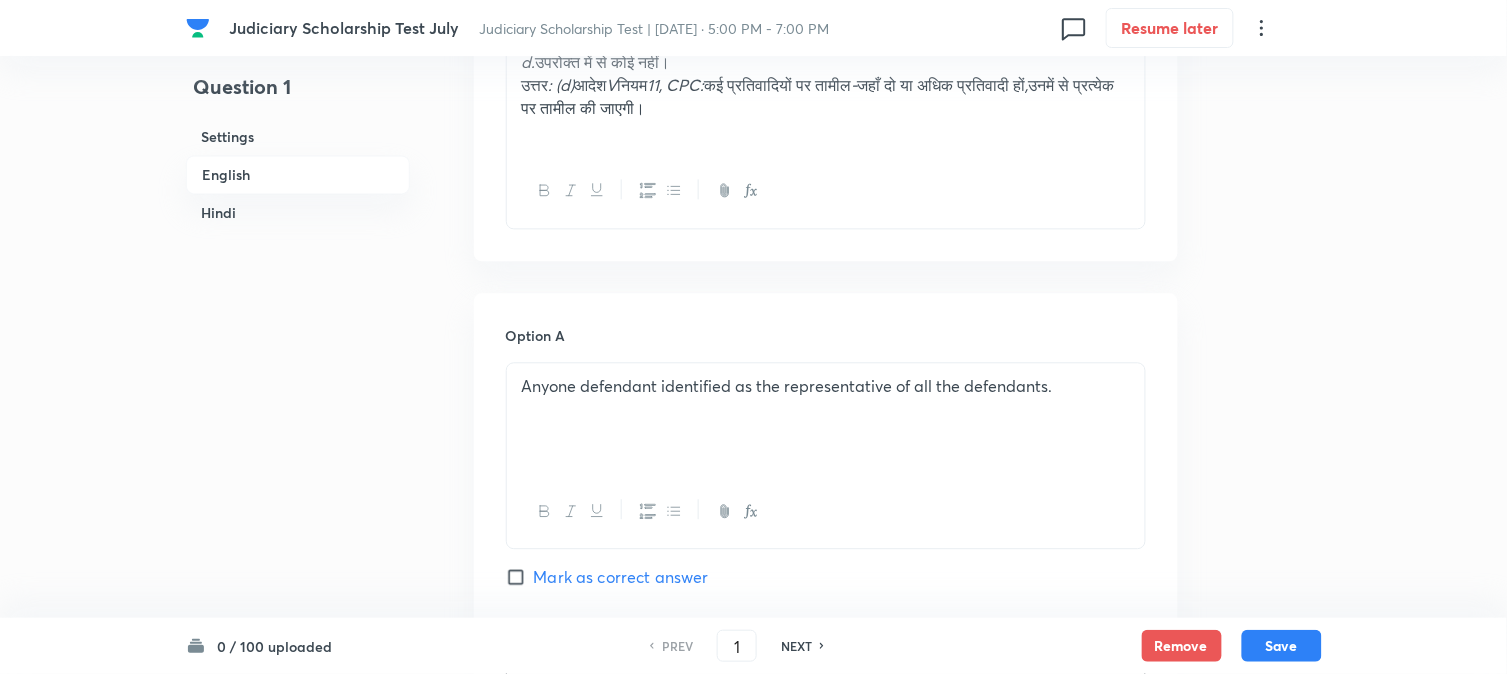 scroll, scrollTop: 701, scrollLeft: 0, axis: vertical 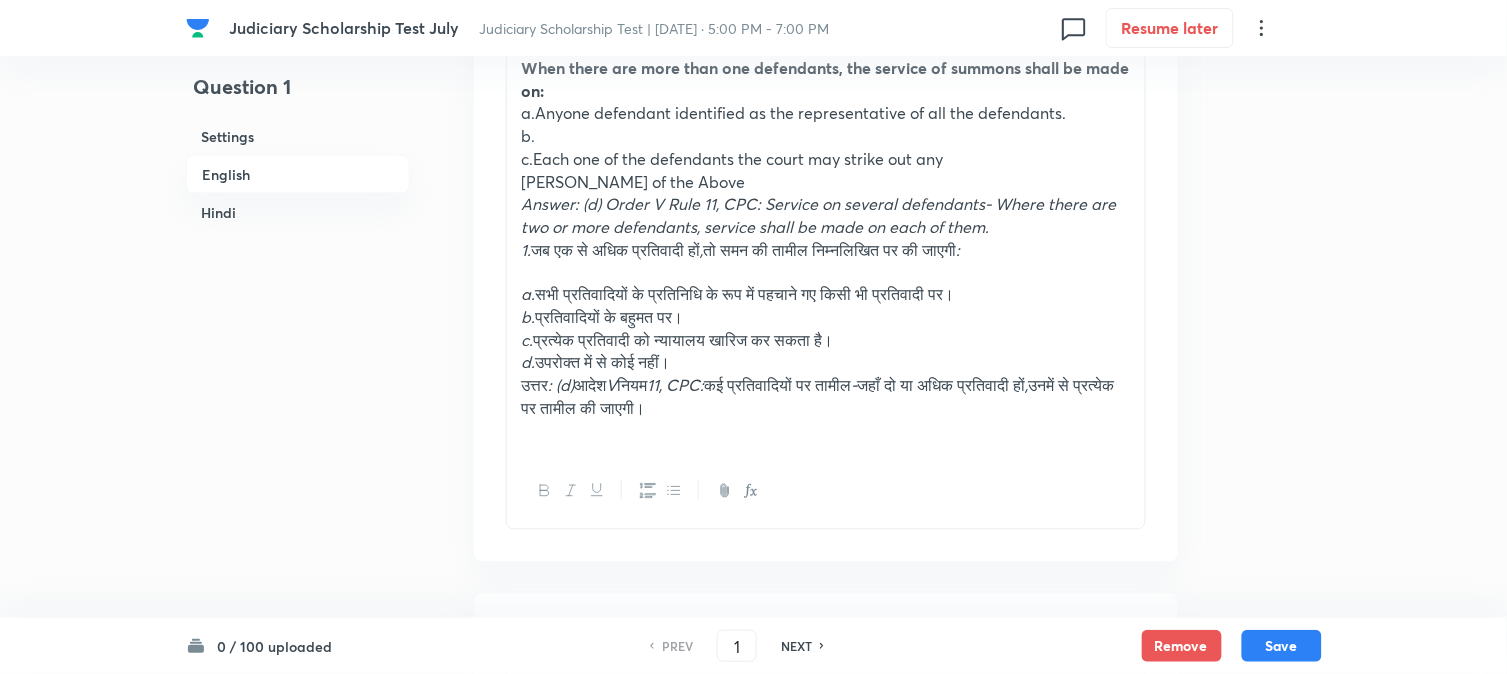 click on "c.Each one of the defendants the court may strike out any" at bounding box center (826, 159) 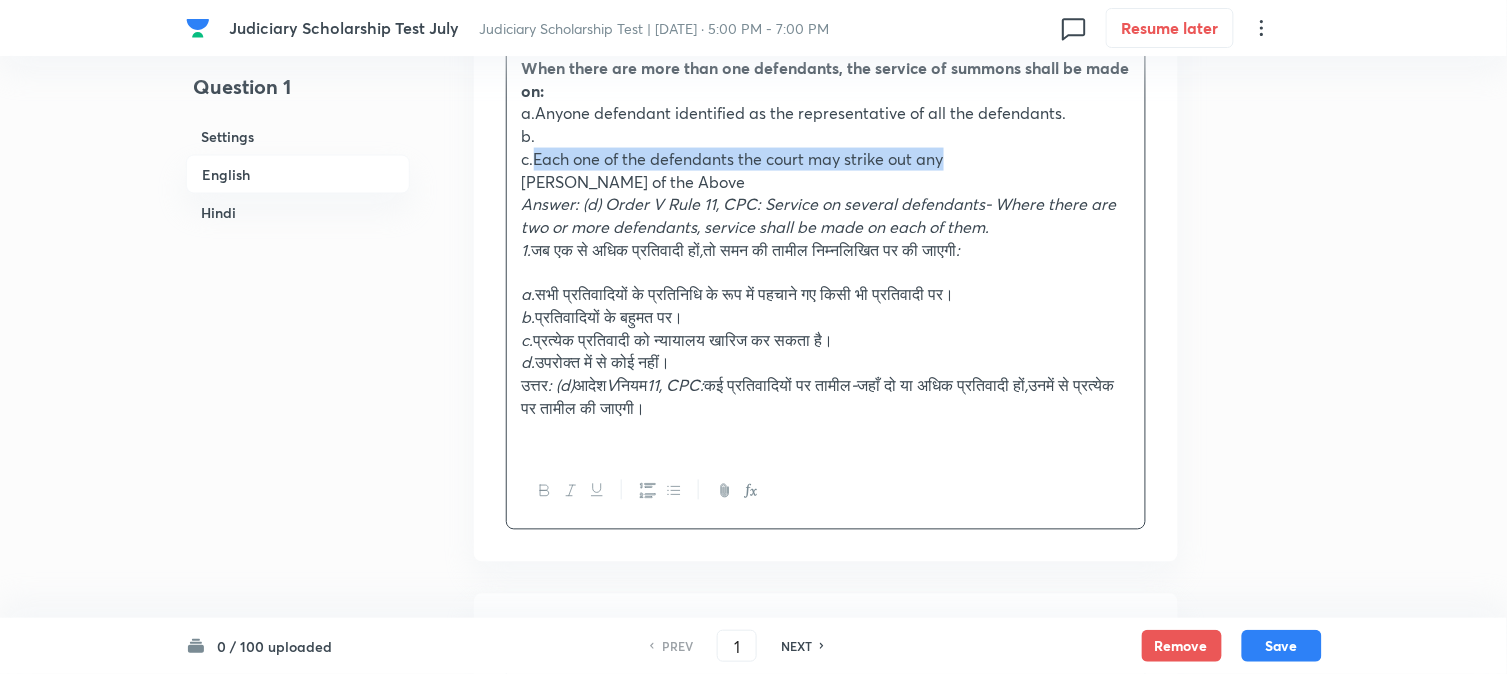 drag, startPoint x: 534, startPoint y: 158, endPoint x: 1061, endPoint y: 161, distance: 527.00854 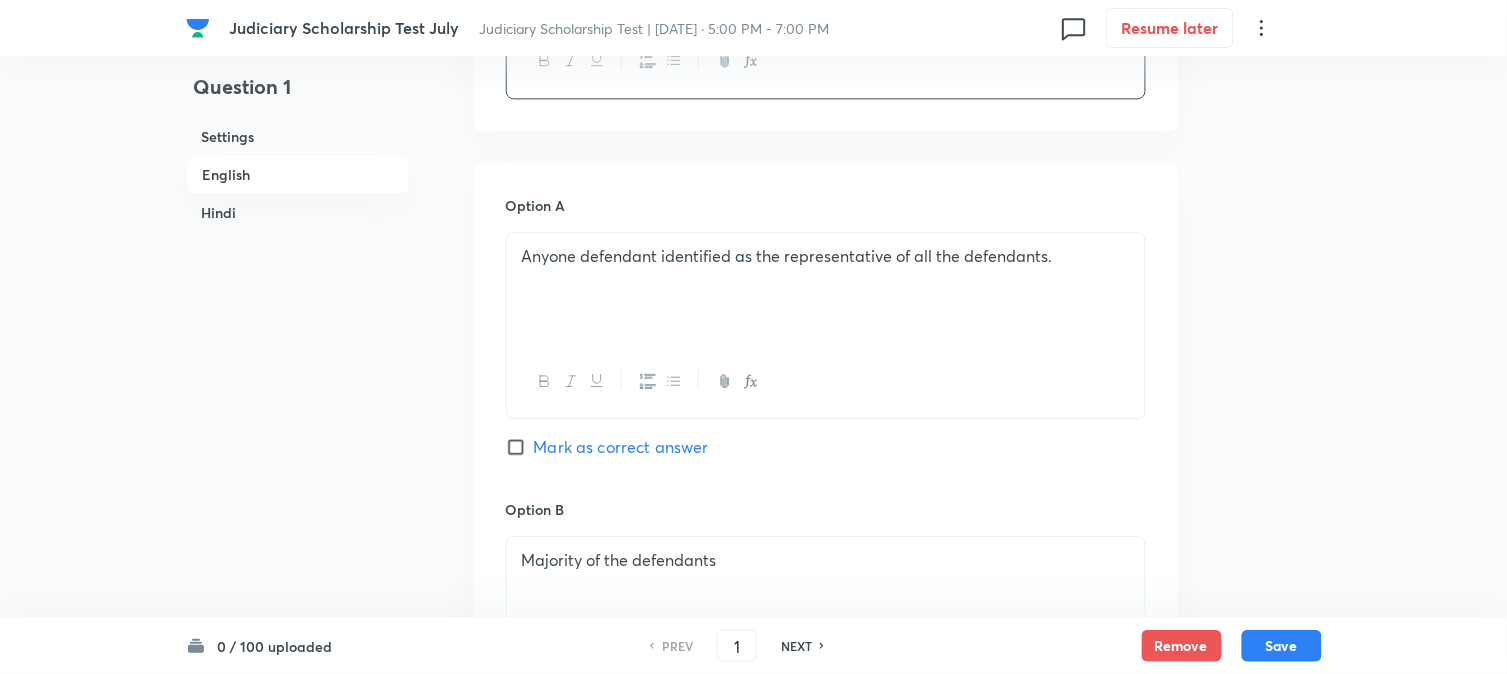 scroll, scrollTop: 1590, scrollLeft: 0, axis: vertical 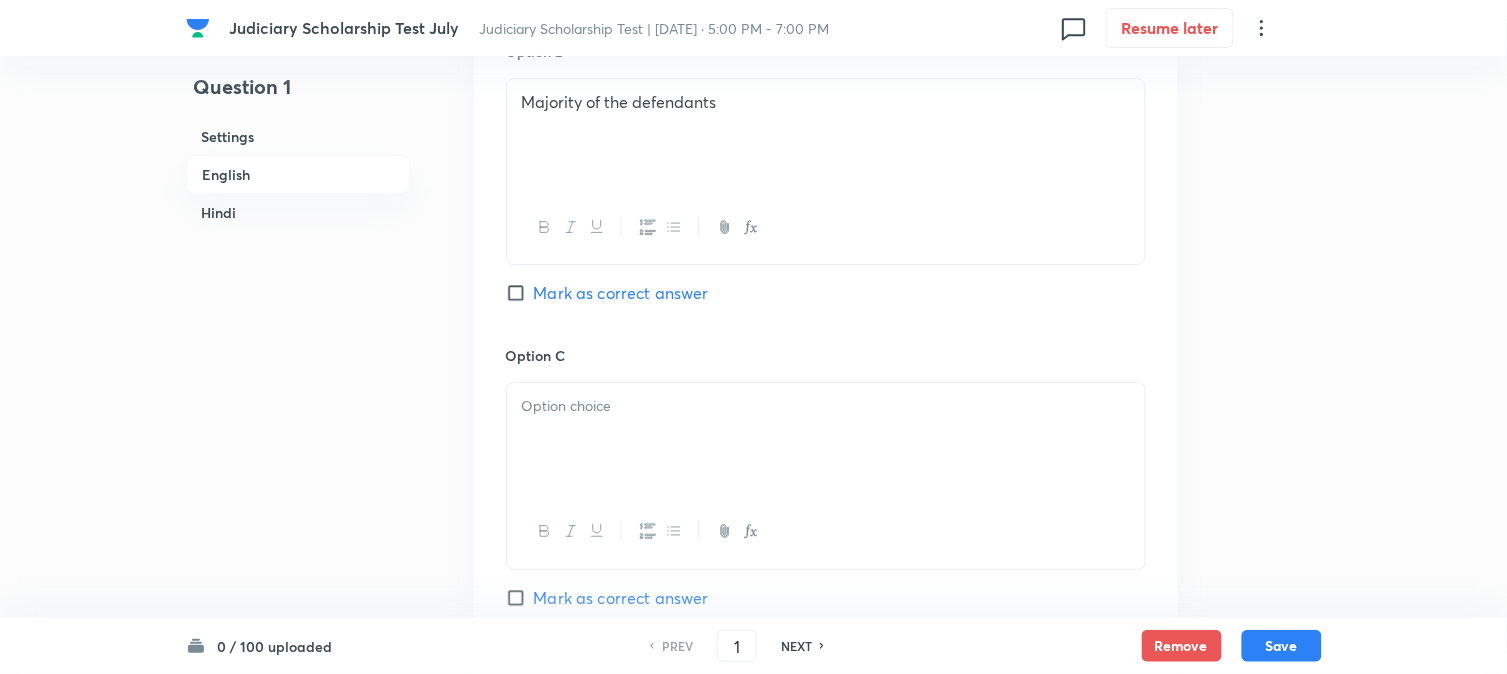 click at bounding box center (826, 439) 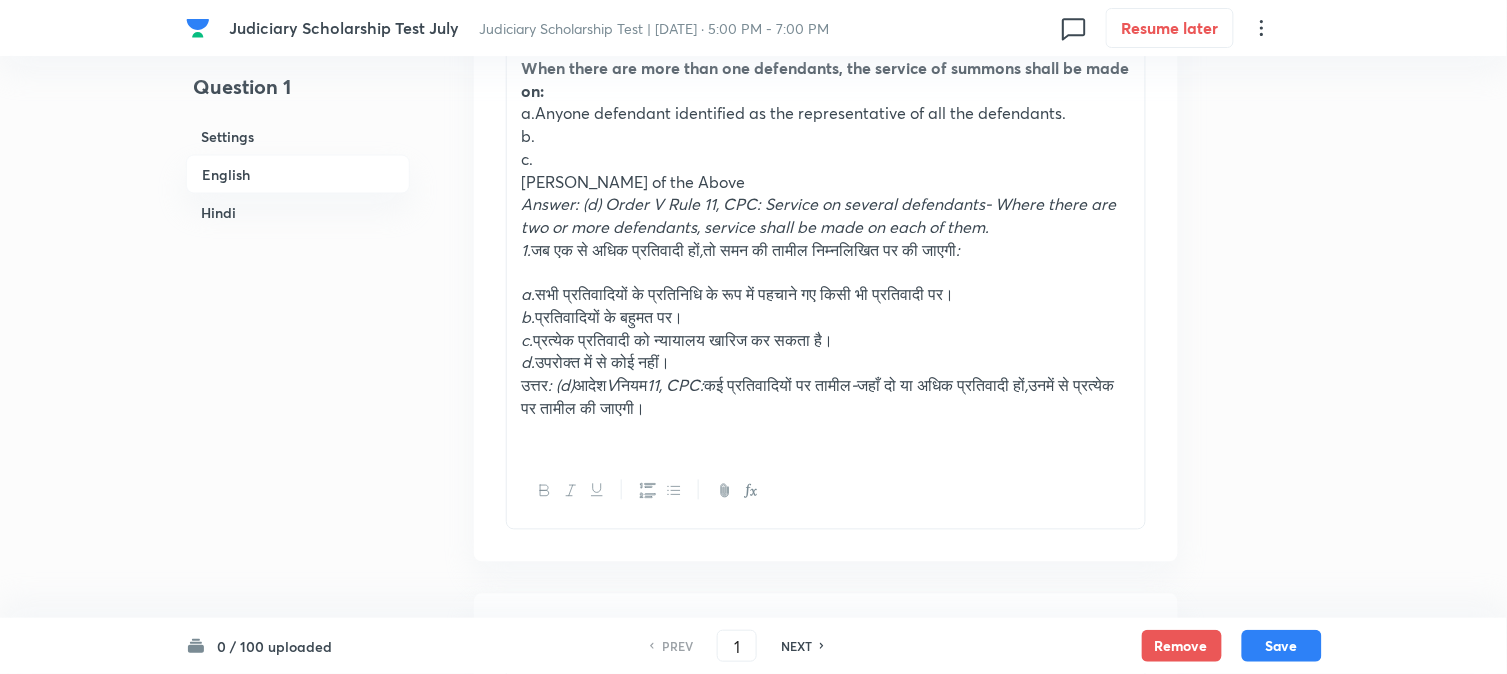 scroll, scrollTop: 590, scrollLeft: 0, axis: vertical 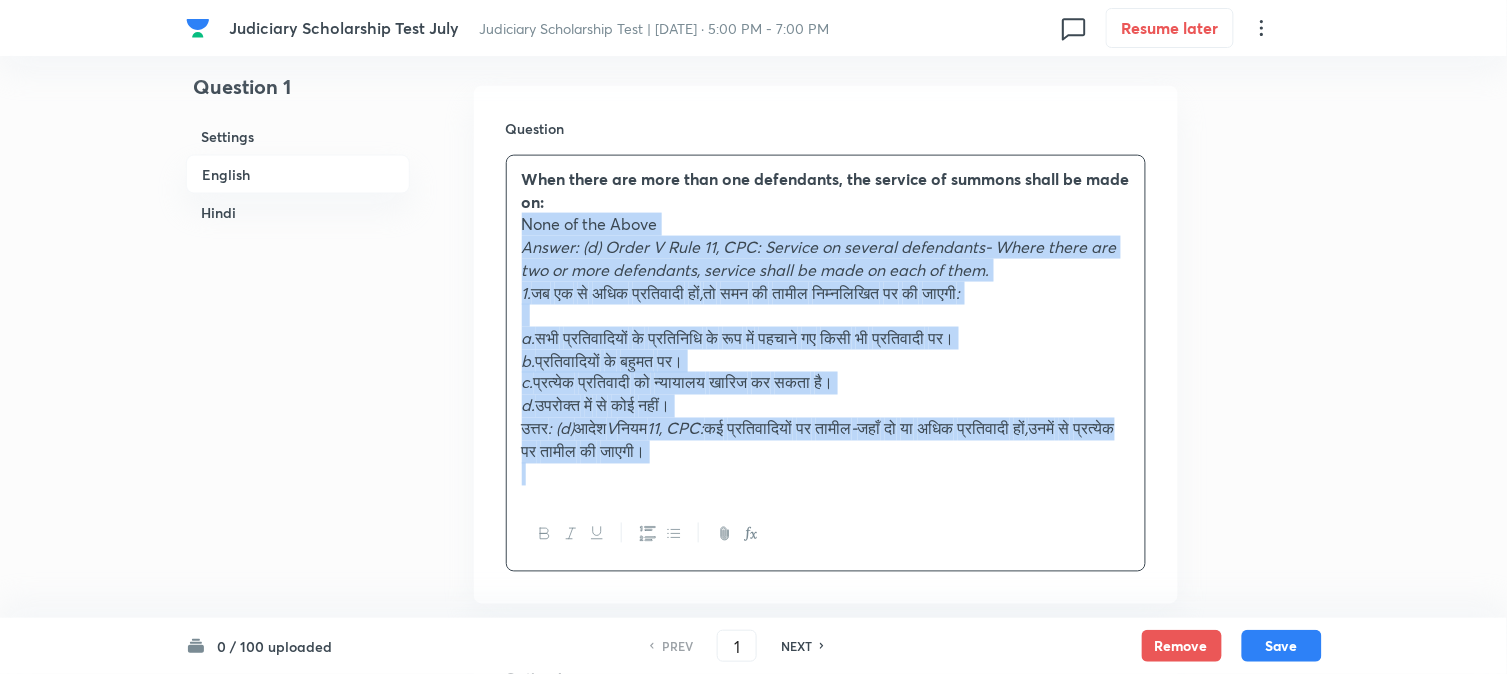 drag, startPoint x: 537, startPoint y: 288, endPoint x: 1038, endPoint y: 505, distance: 545.9762 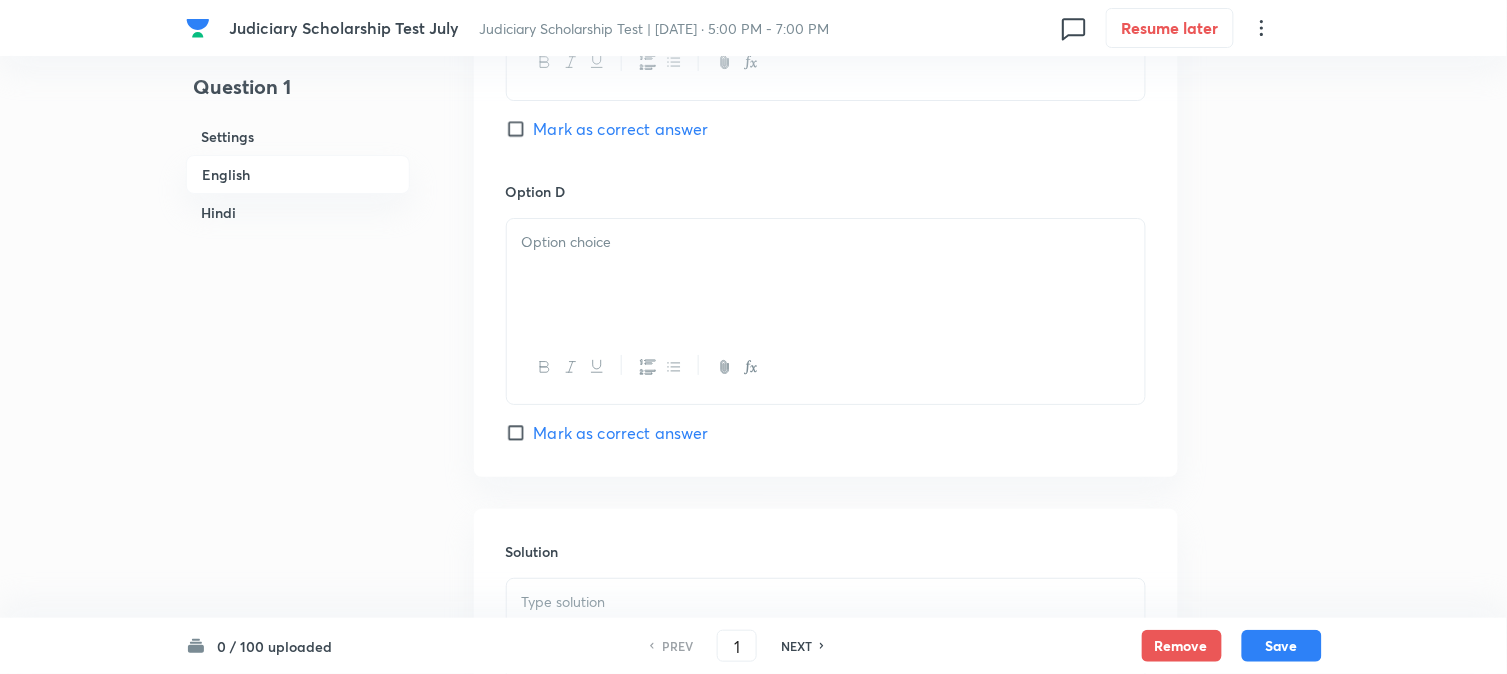 scroll, scrollTop: 1812, scrollLeft: 0, axis: vertical 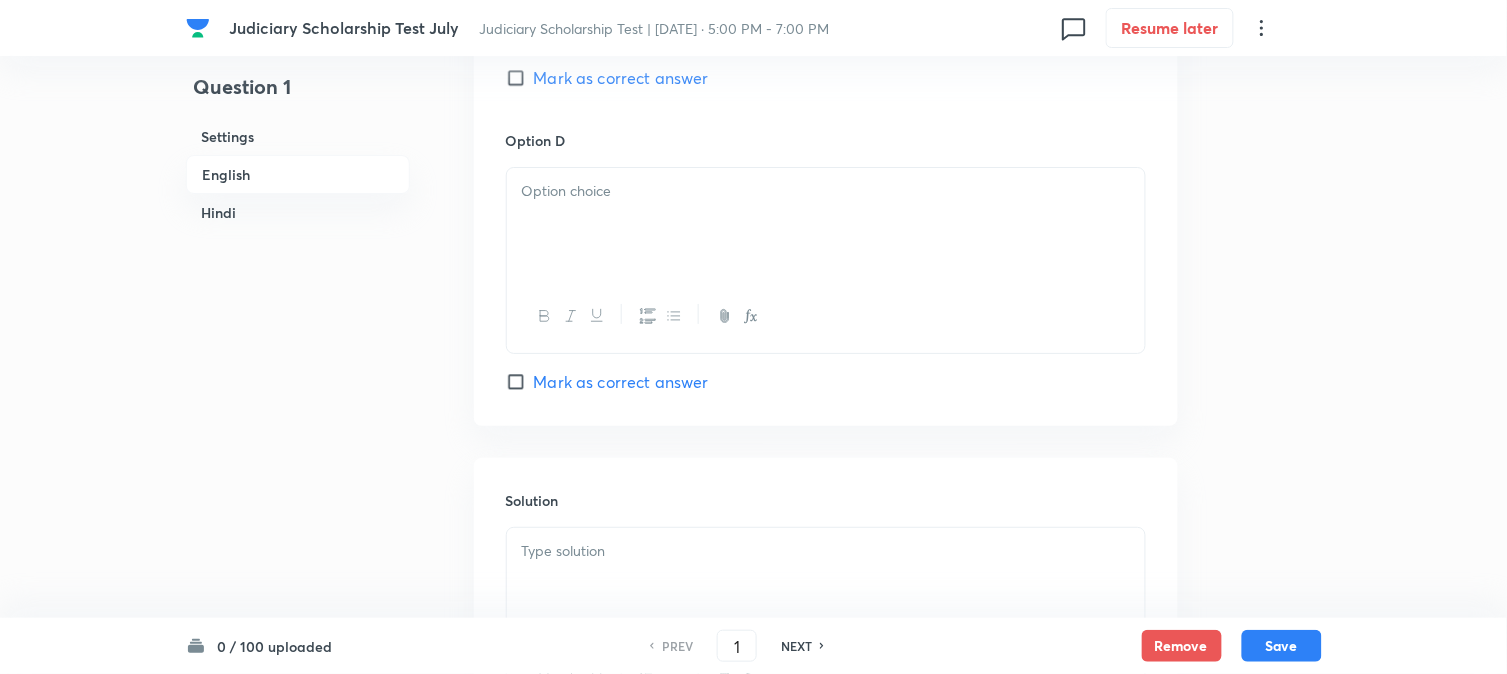 click at bounding box center (826, 224) 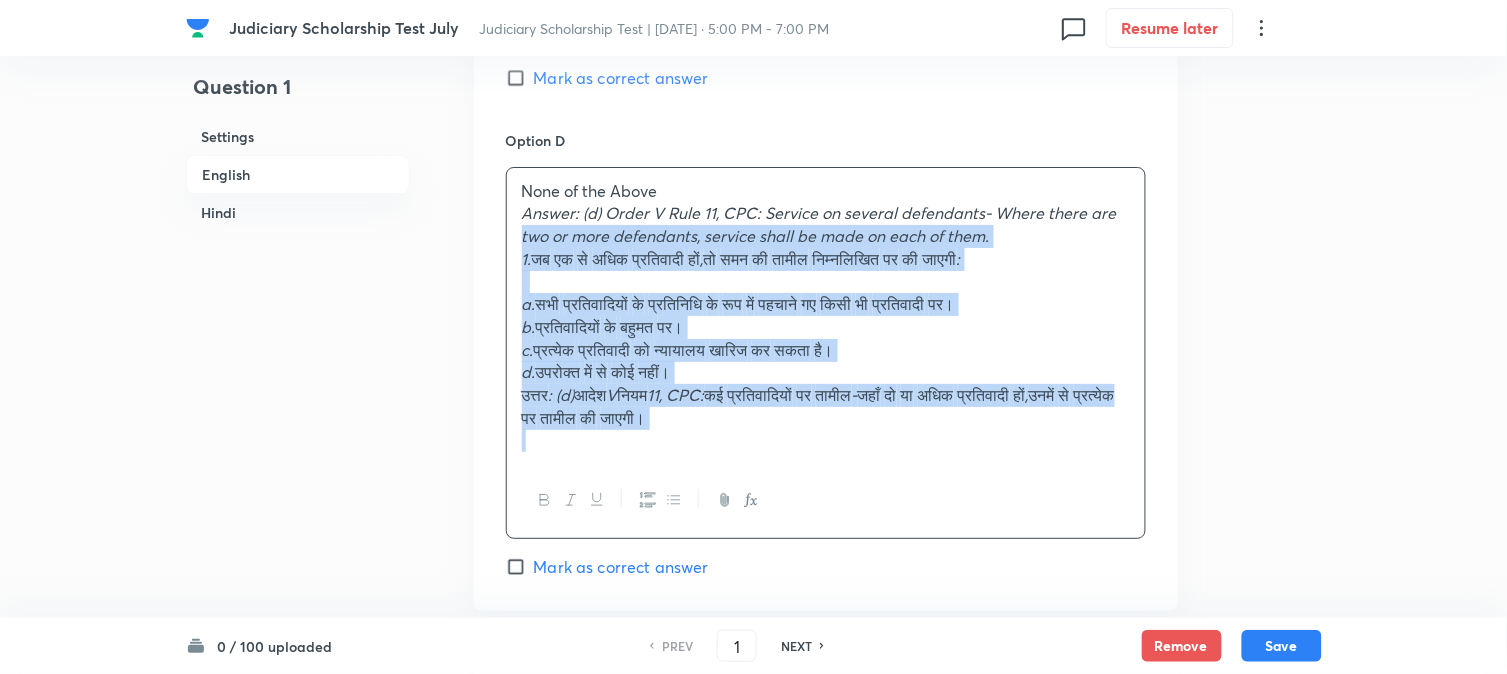 drag, startPoint x: 523, startPoint y: 227, endPoint x: 815, endPoint y: 430, distance: 355.63043 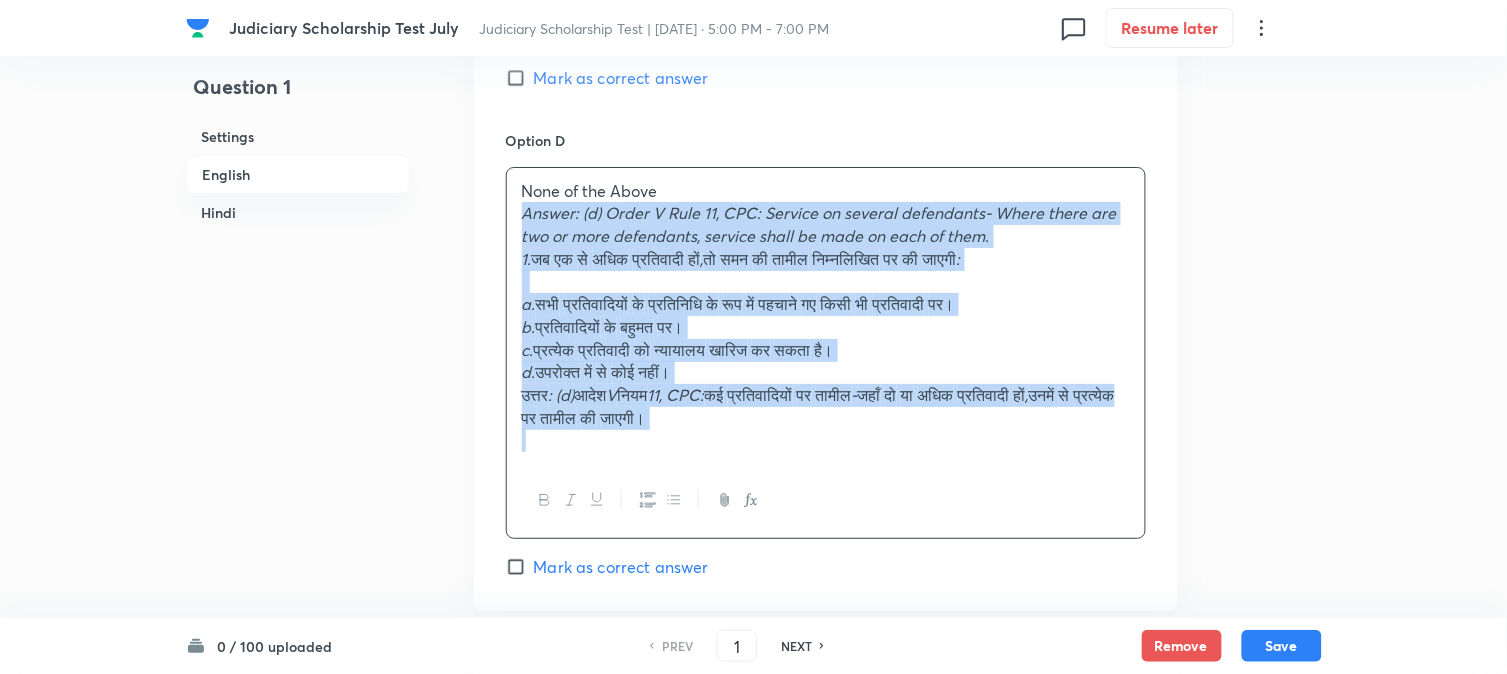 drag, startPoint x: 515, startPoint y: 212, endPoint x: 838, endPoint y: 464, distance: 409.67426 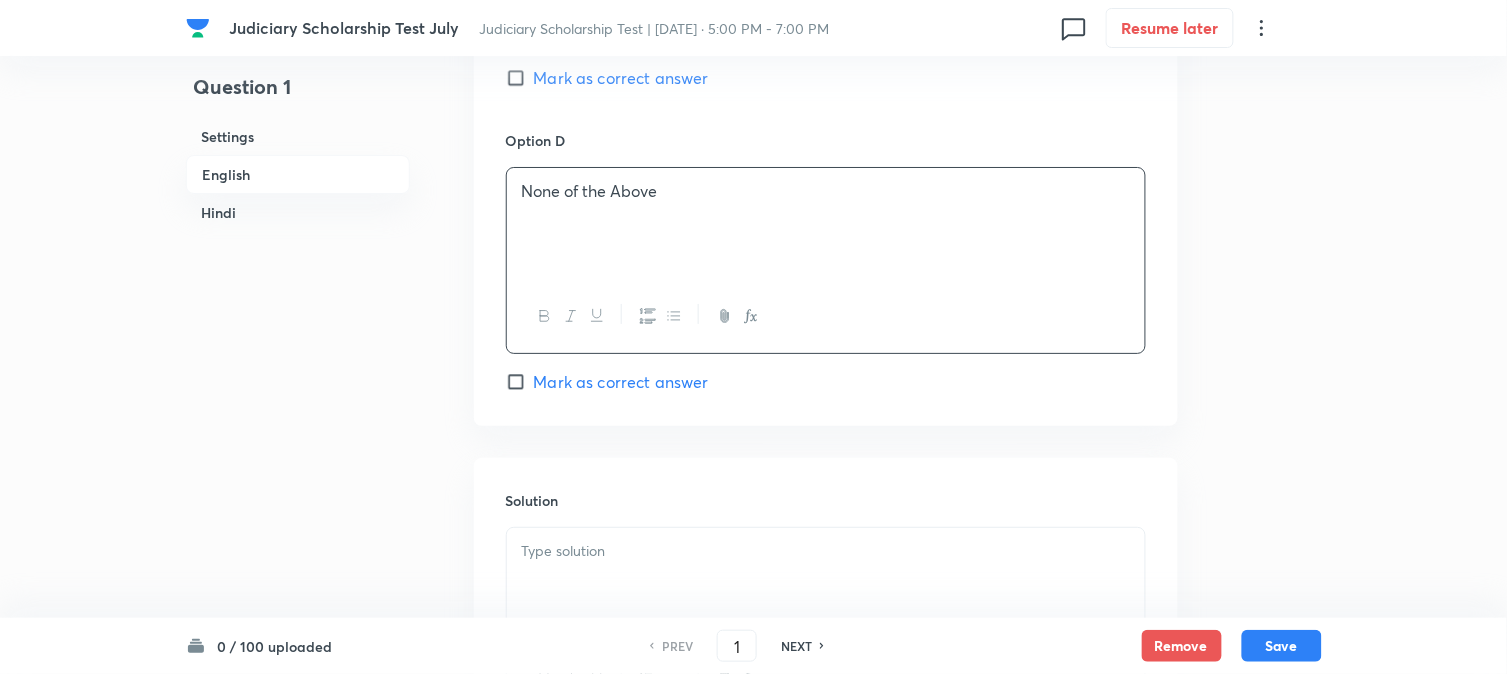 click on "Mark as correct answer" at bounding box center [621, 382] 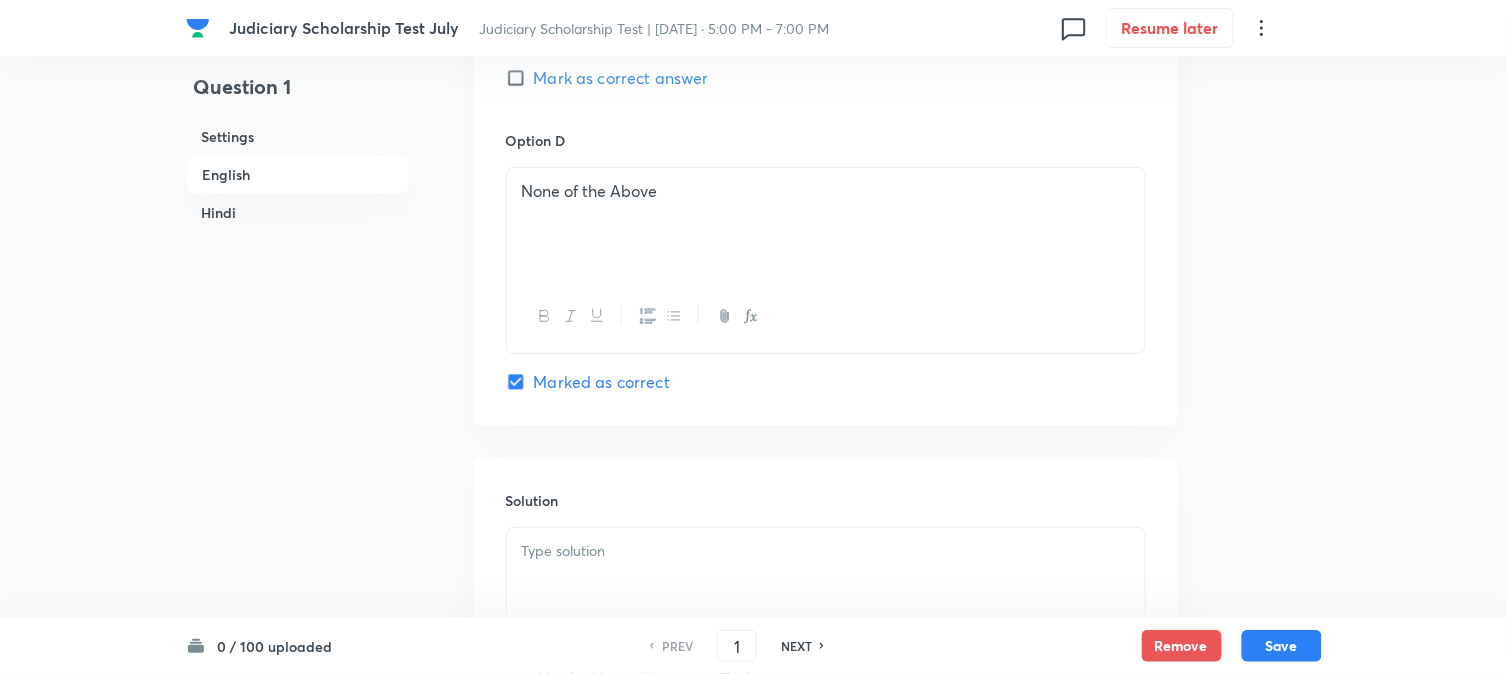 checkbox on "true" 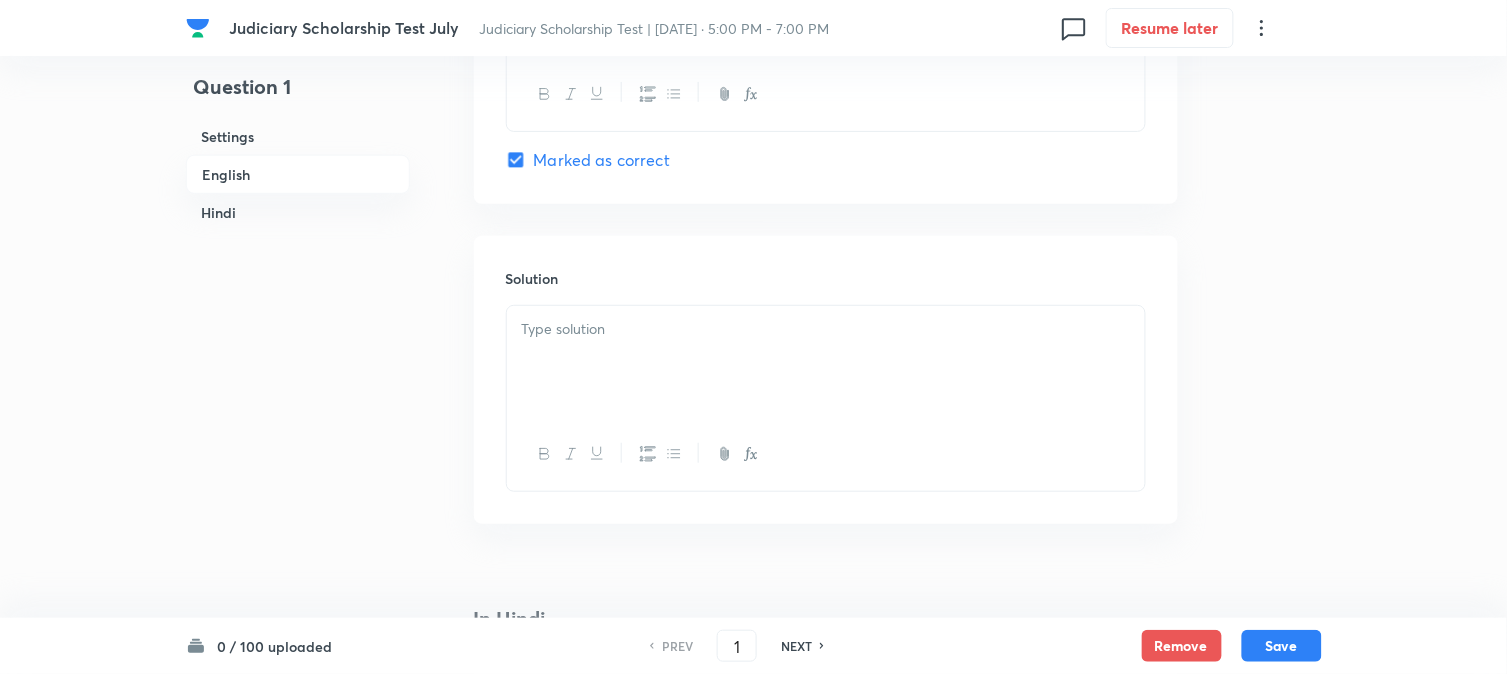 click at bounding box center [826, 362] 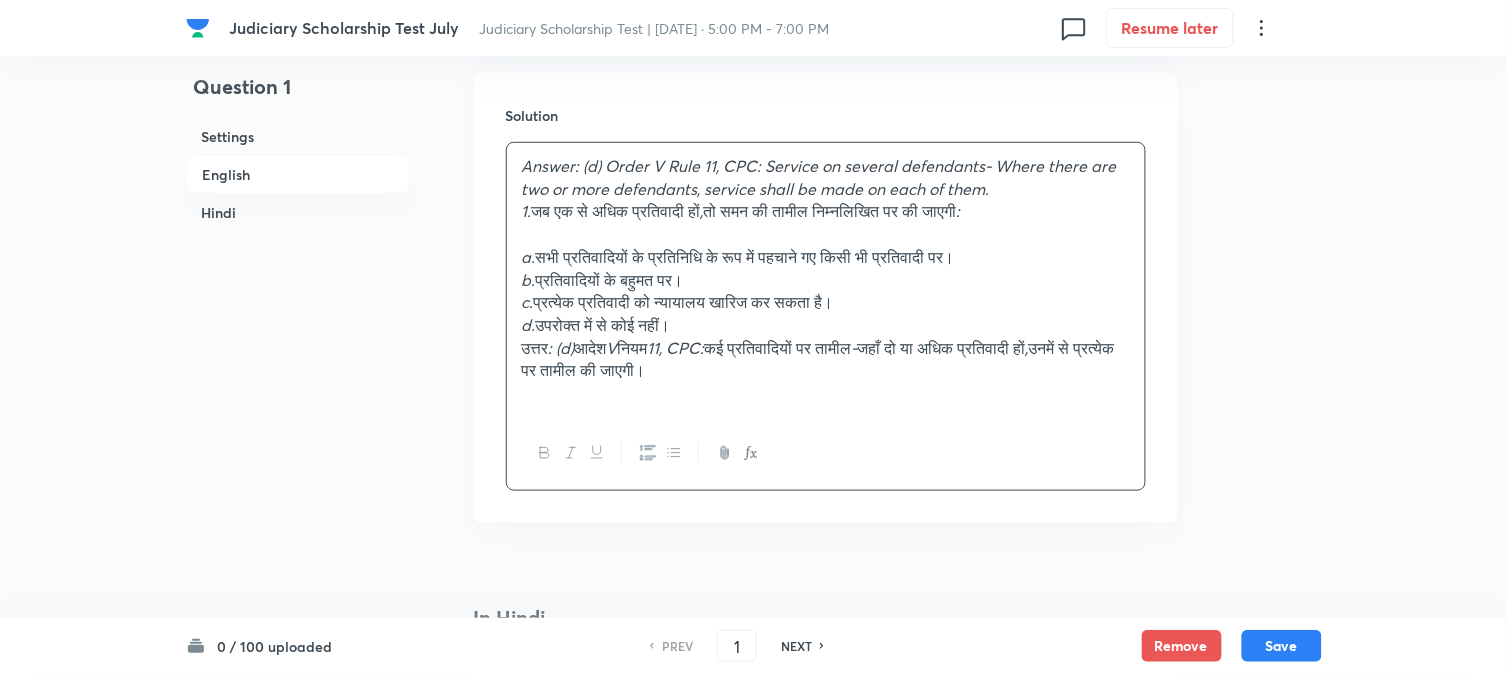 scroll, scrollTop: 2256, scrollLeft: 0, axis: vertical 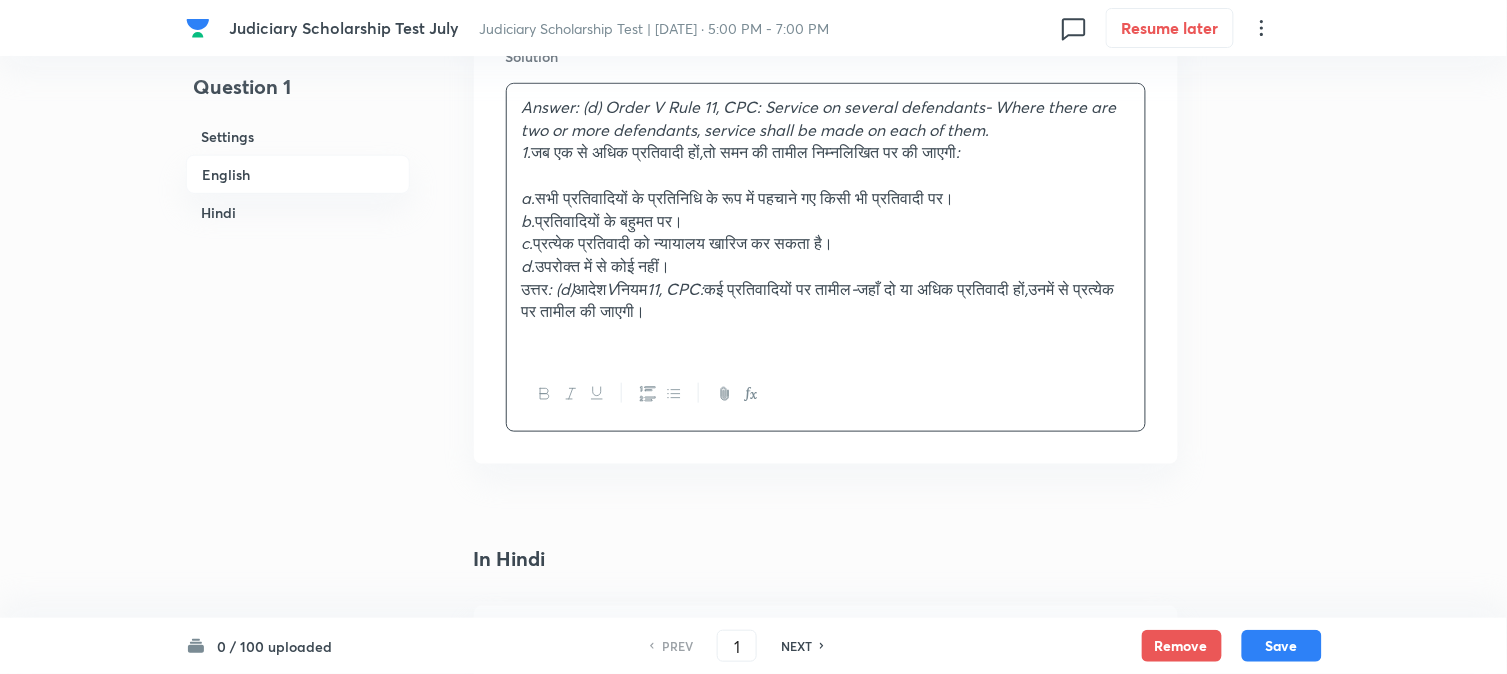 drag, startPoint x: 536, startPoint y: 153, endPoint x: 515, endPoint y: 156, distance: 21.213203 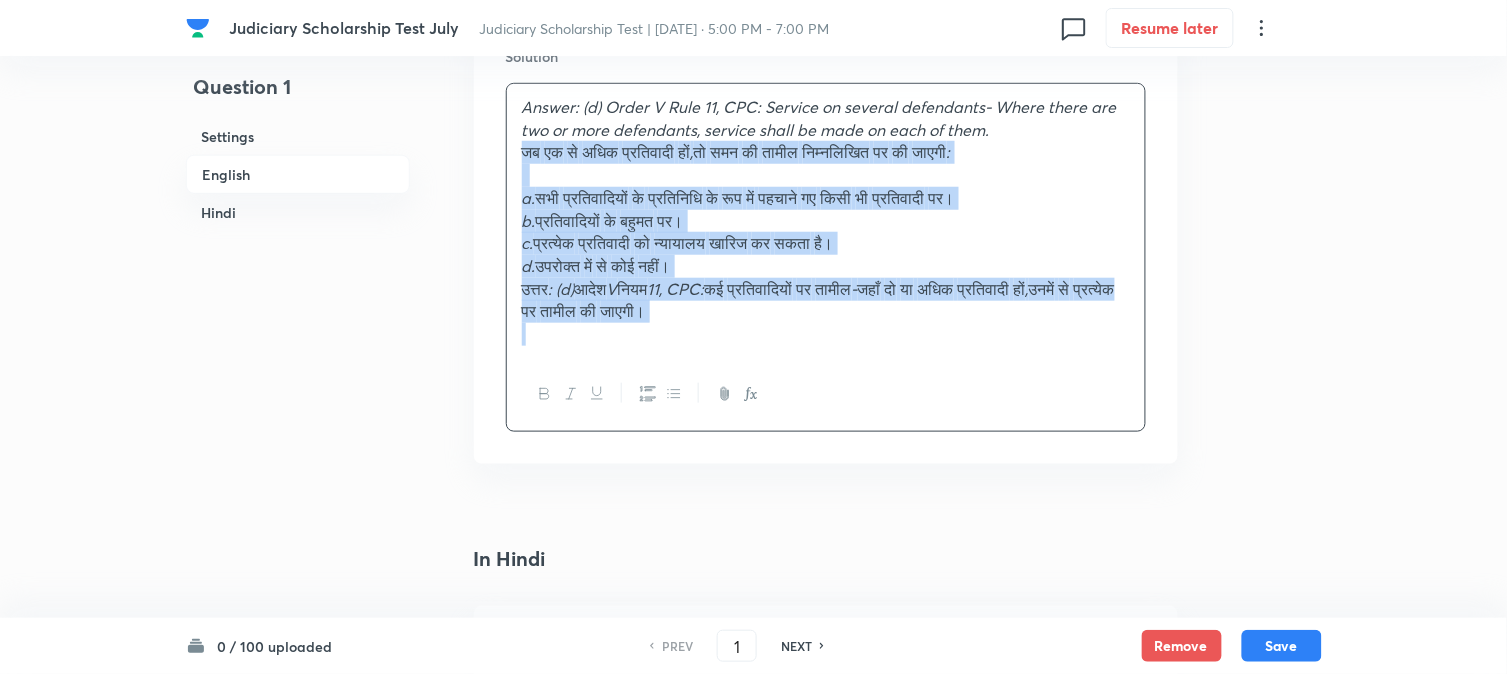 drag, startPoint x: 512, startPoint y: 160, endPoint x: 964, endPoint y: 366, distance: 496.7293 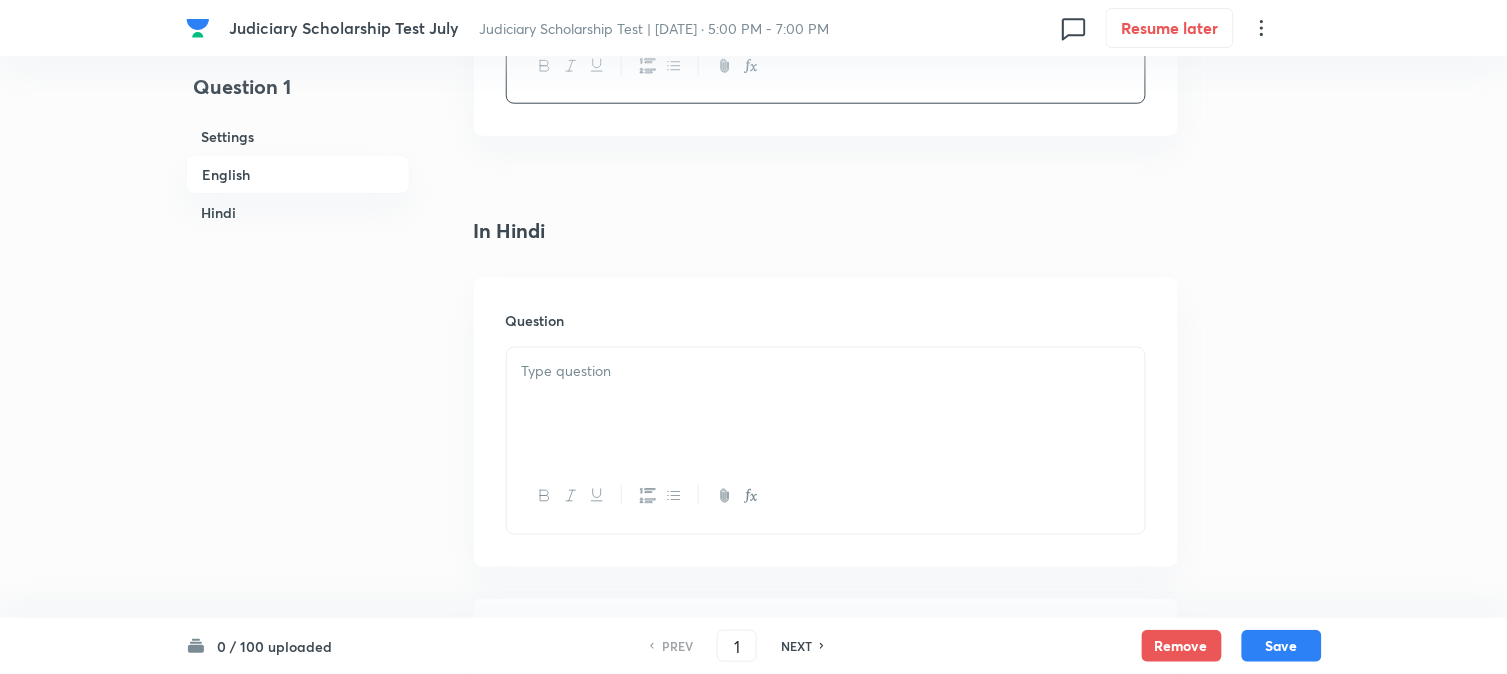 scroll, scrollTop: 2478, scrollLeft: 0, axis: vertical 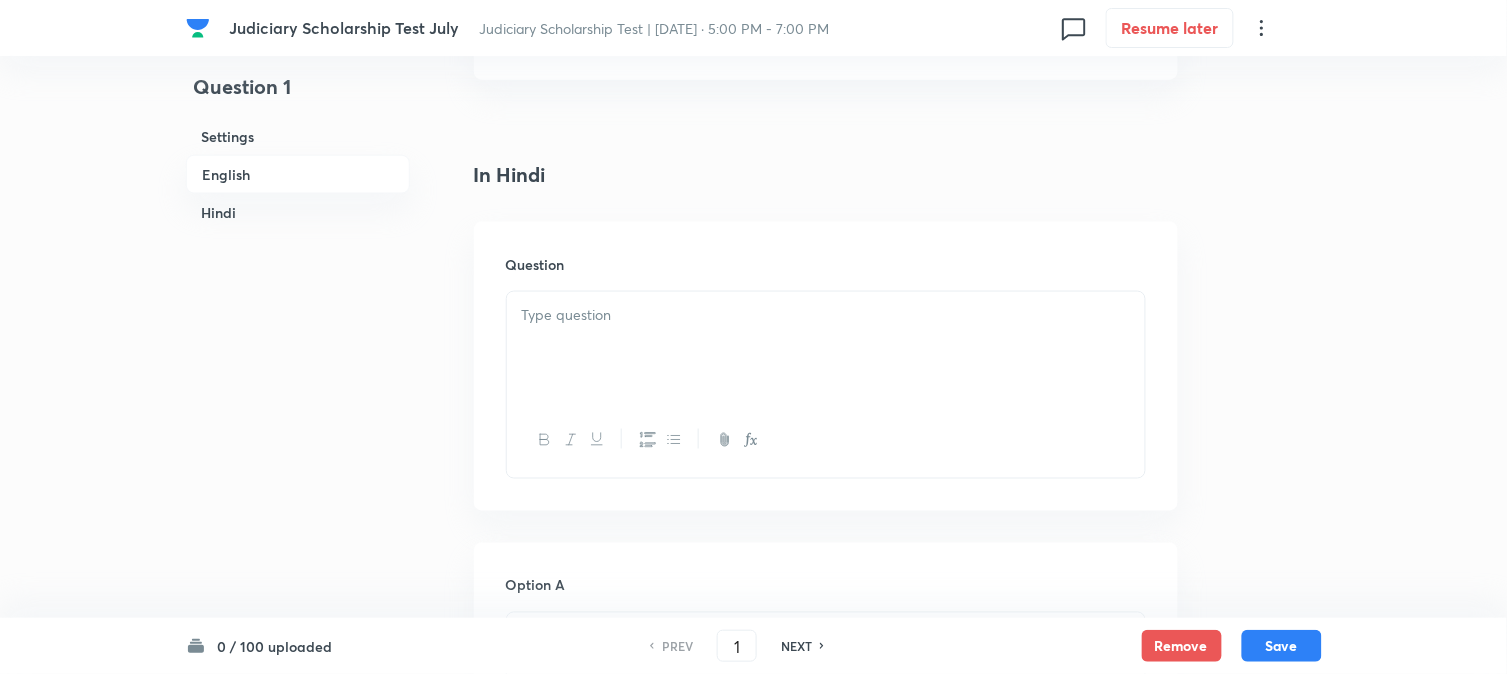 click at bounding box center (826, 315) 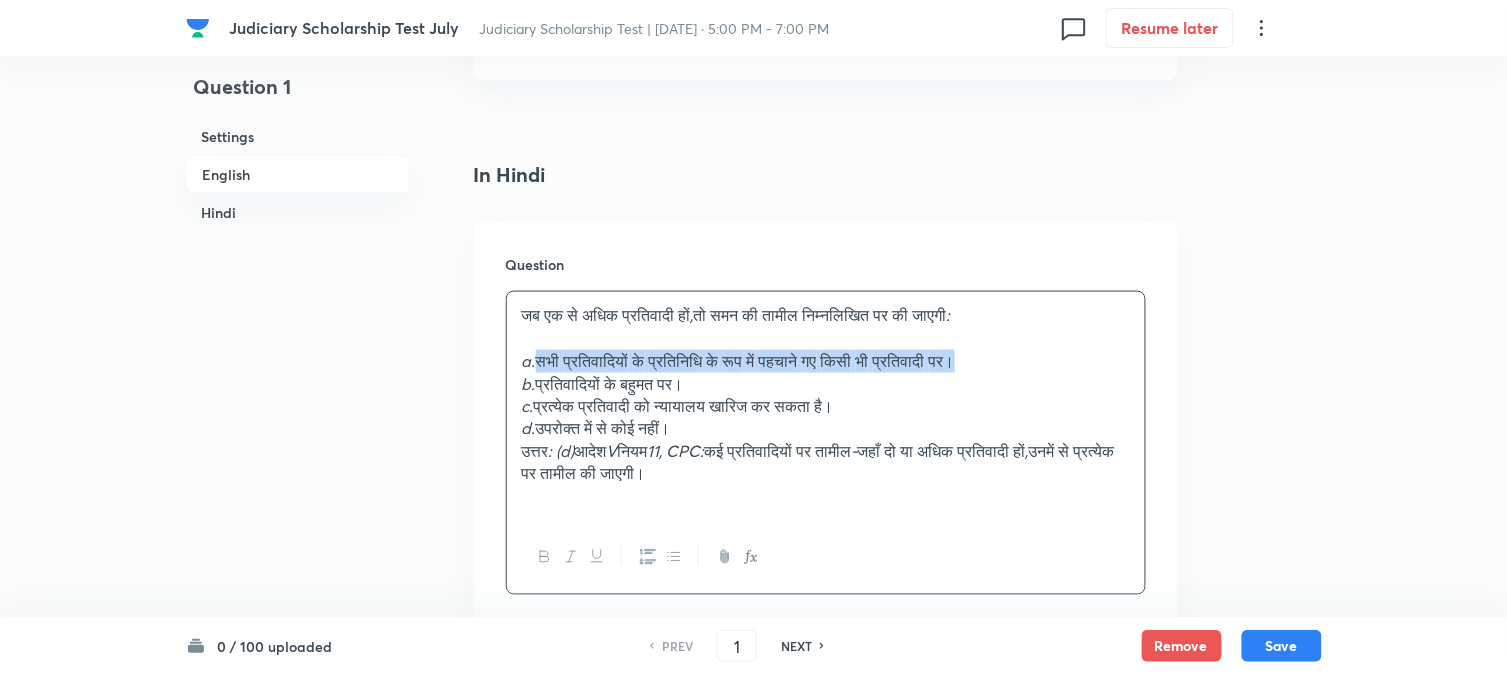 drag, startPoint x: 543, startPoint y: 356, endPoint x: 1058, endPoint y: 354, distance: 515.0039 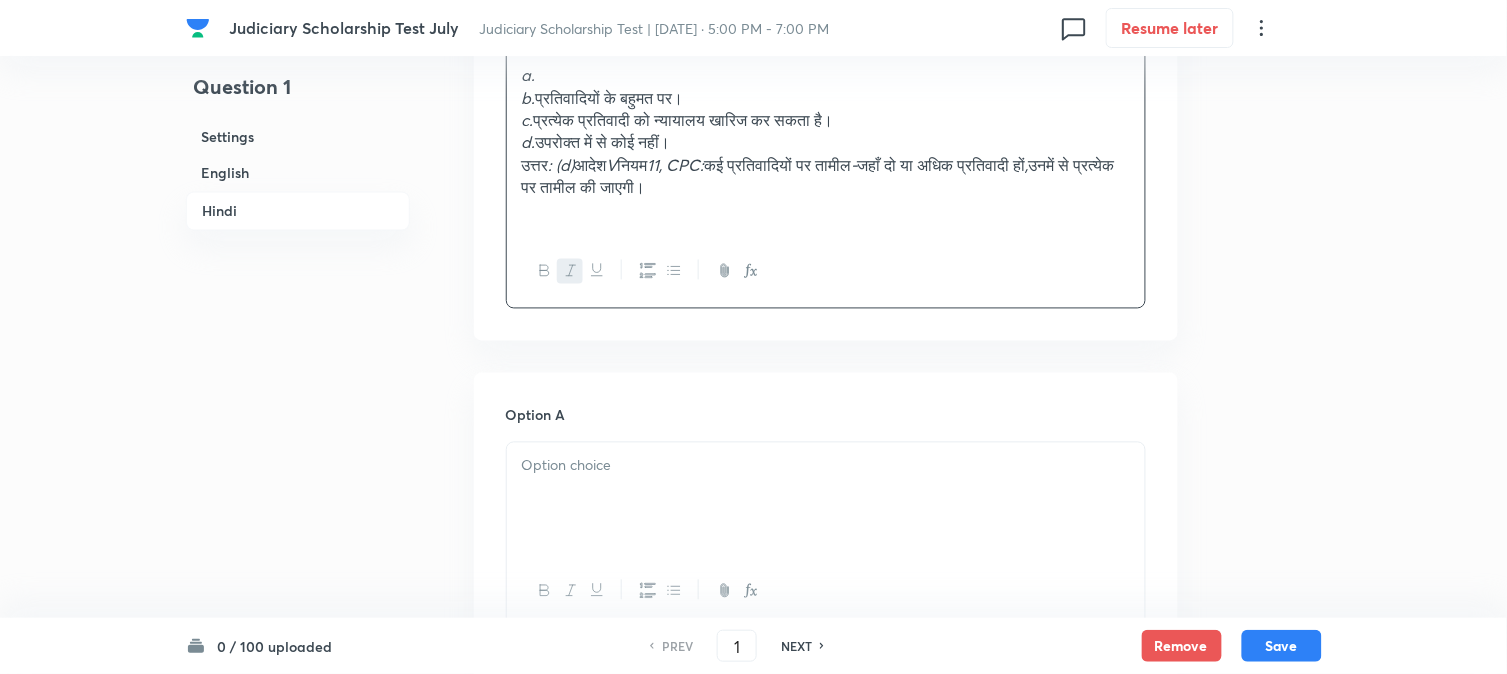 scroll, scrollTop: 2812, scrollLeft: 0, axis: vertical 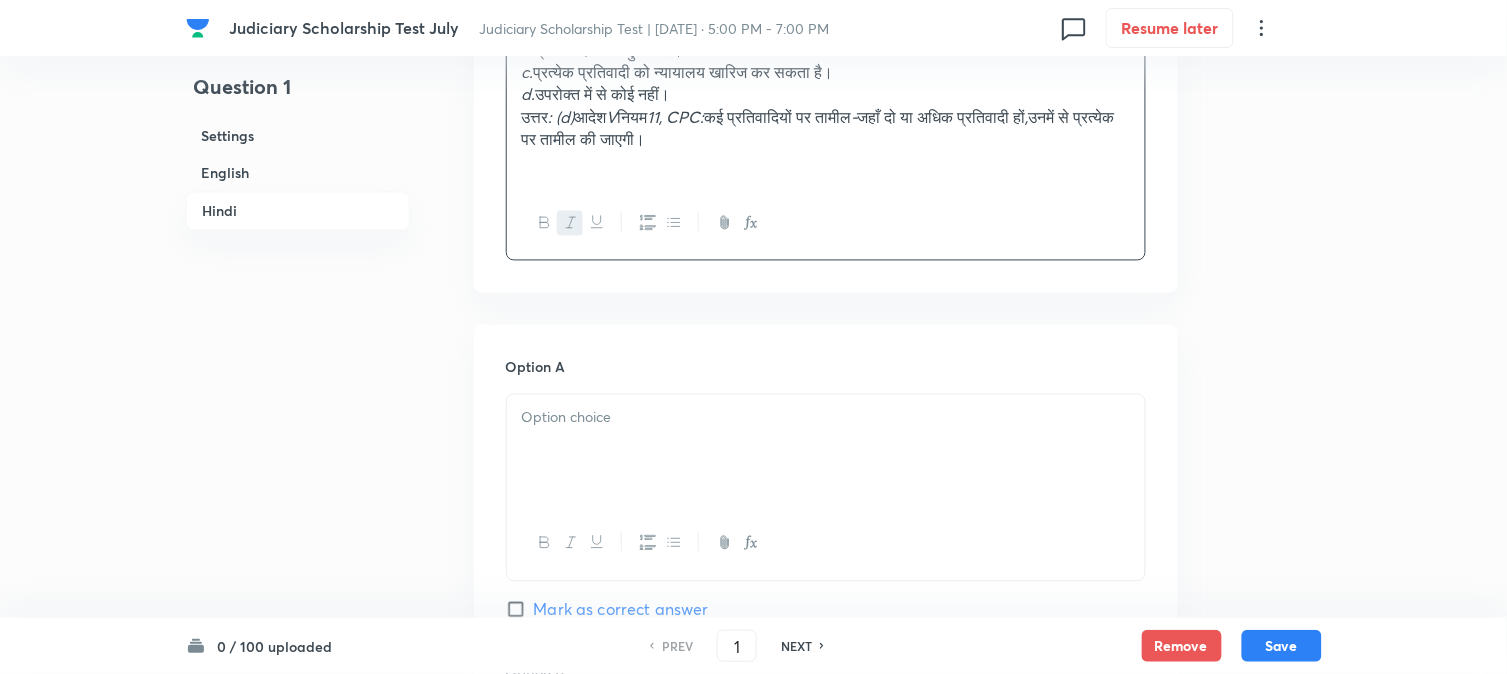 click at bounding box center [826, 451] 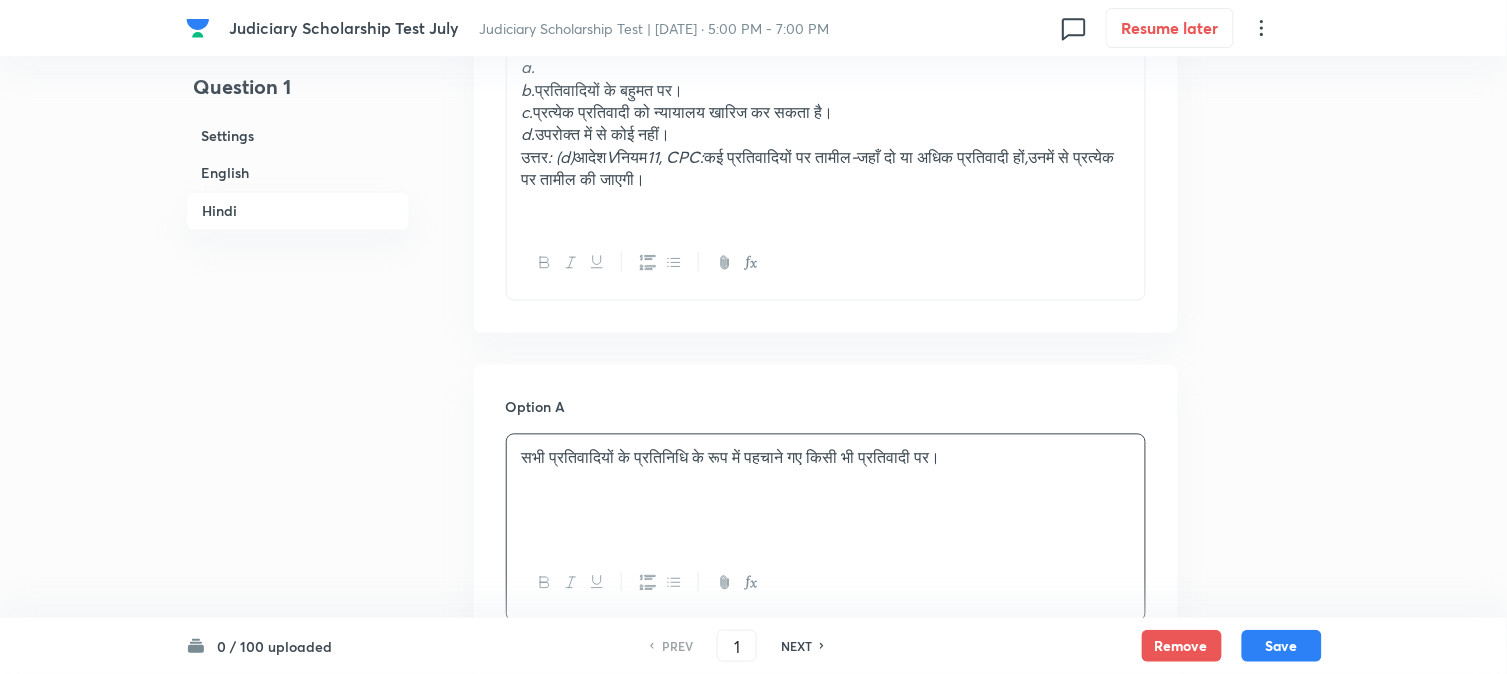 scroll, scrollTop: 2701, scrollLeft: 0, axis: vertical 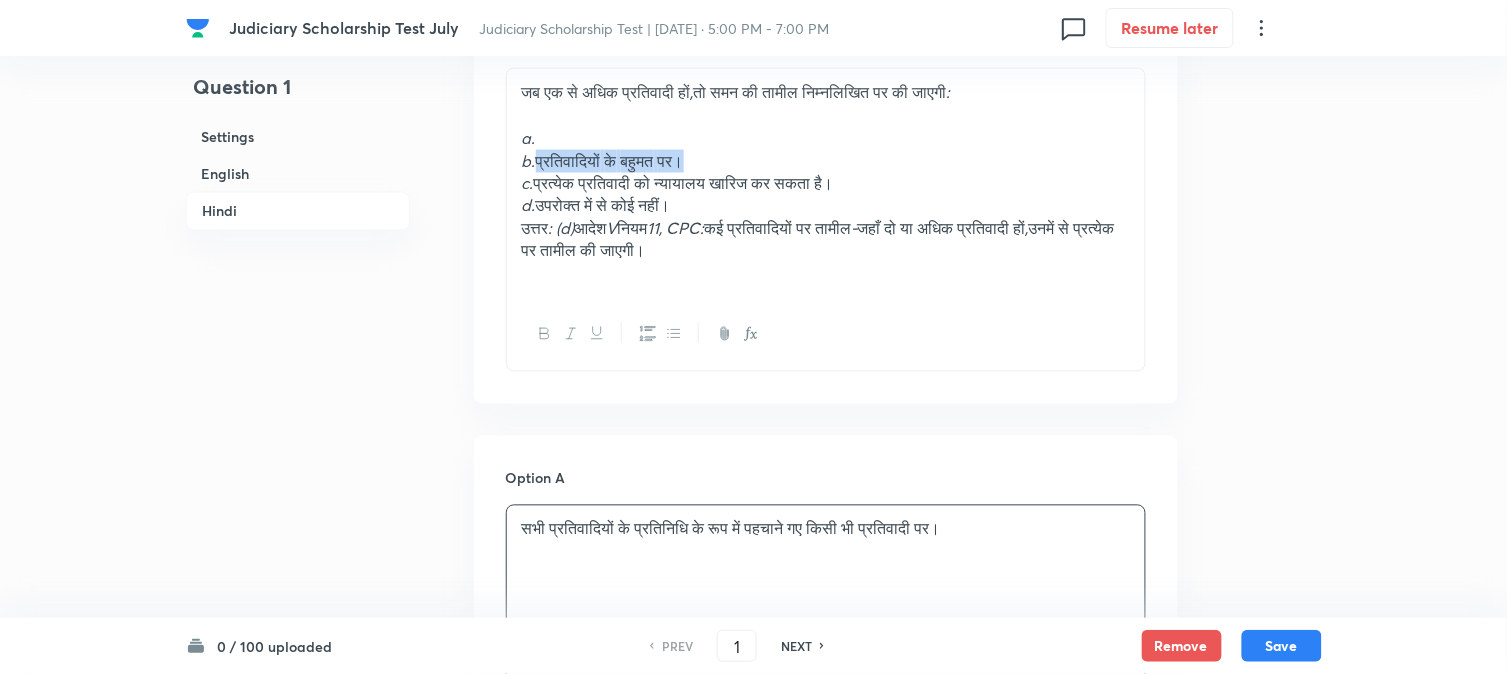 drag, startPoint x: 541, startPoint y: 157, endPoint x: 770, endPoint y: 157, distance: 229 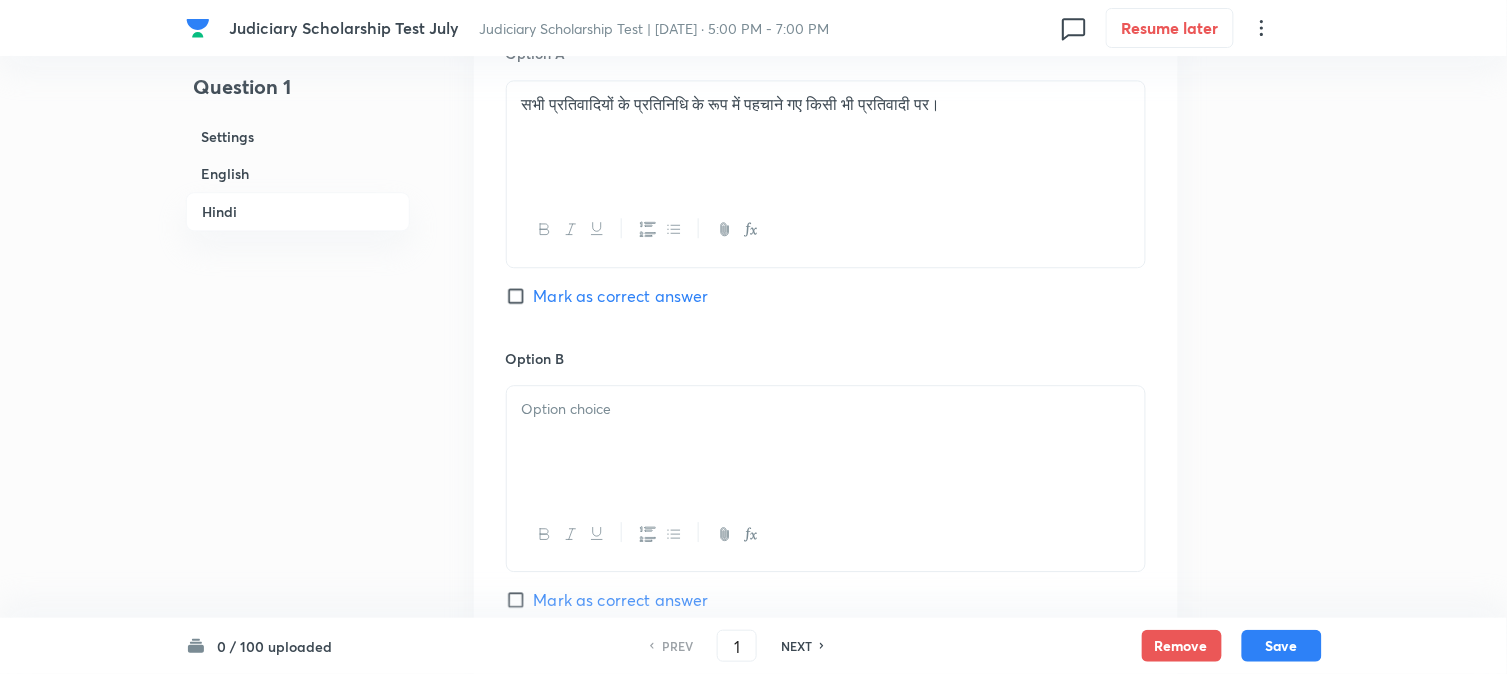 scroll, scrollTop: 3256, scrollLeft: 0, axis: vertical 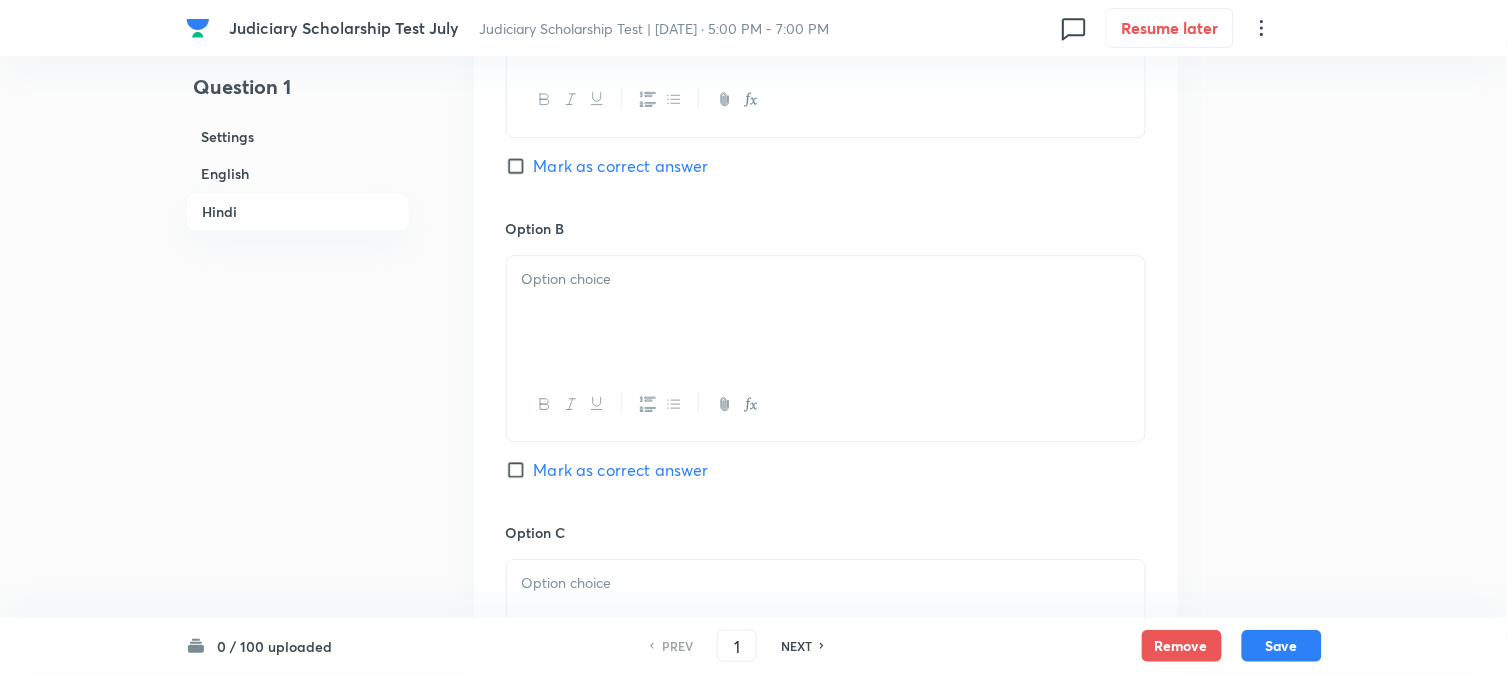 click at bounding box center (826, 312) 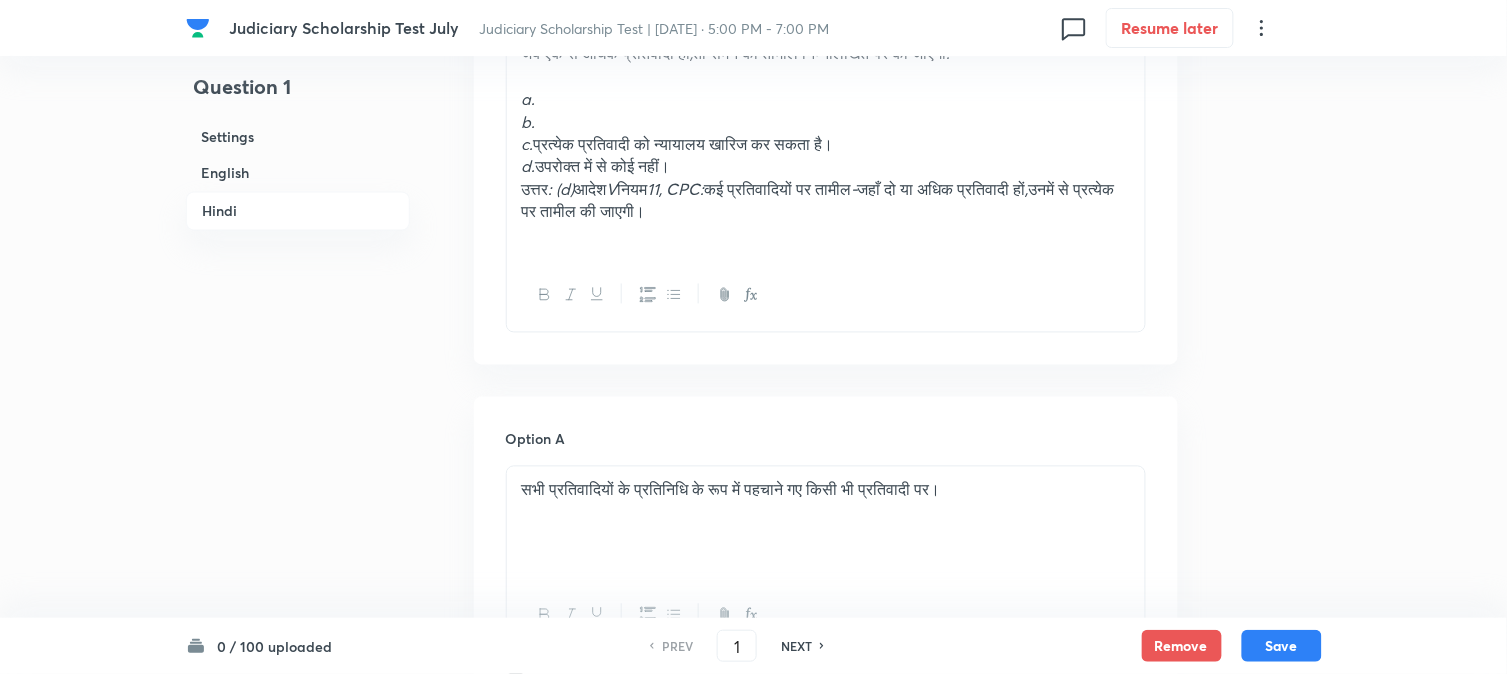 scroll, scrollTop: 2701, scrollLeft: 0, axis: vertical 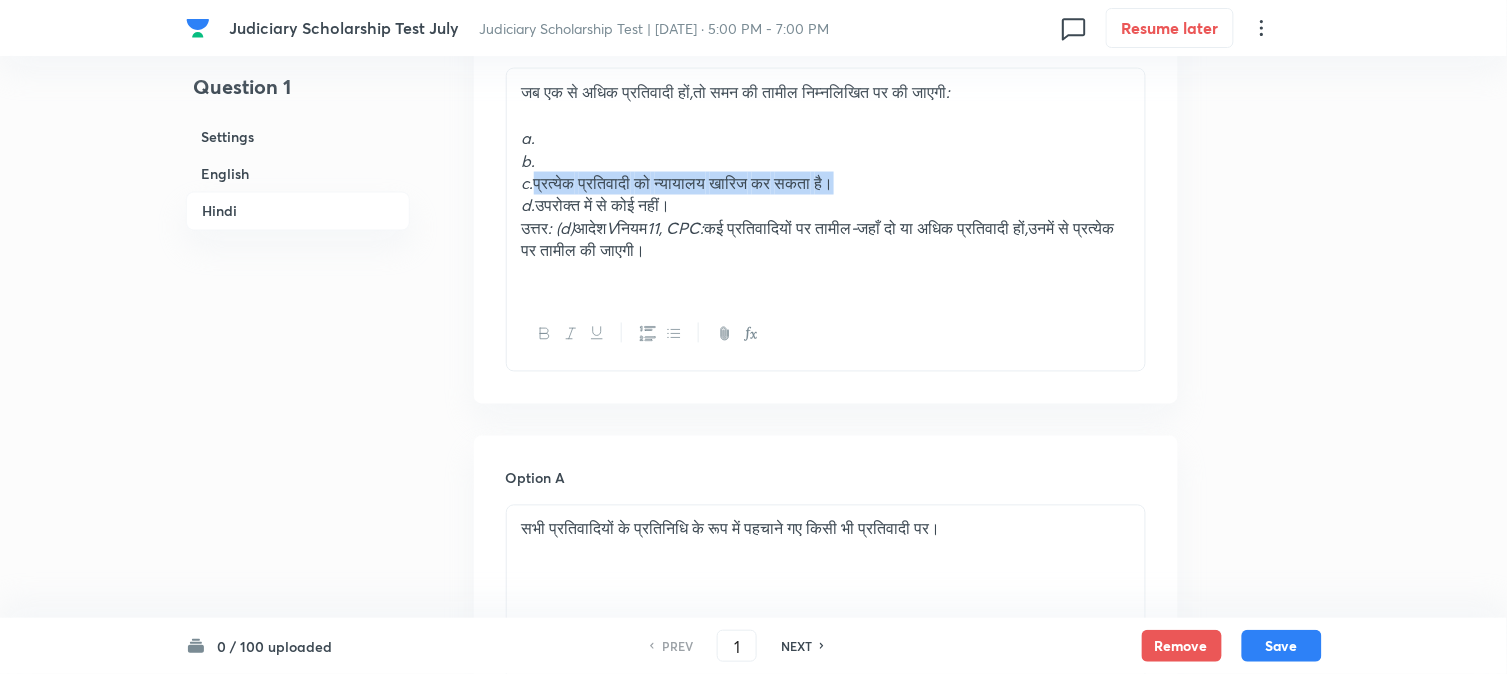 drag, startPoint x: 538, startPoint y: 178, endPoint x: 943, endPoint y: 180, distance: 405.00494 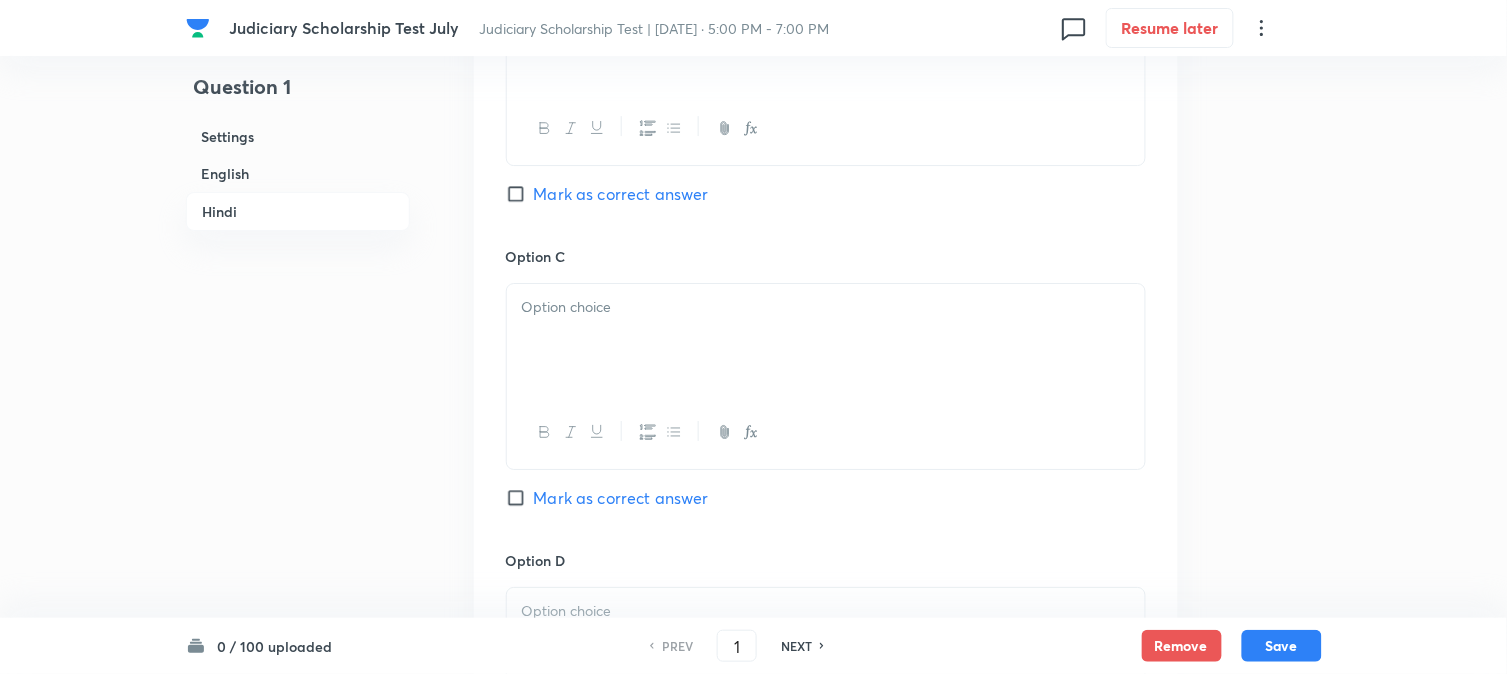 scroll, scrollTop: 3590, scrollLeft: 0, axis: vertical 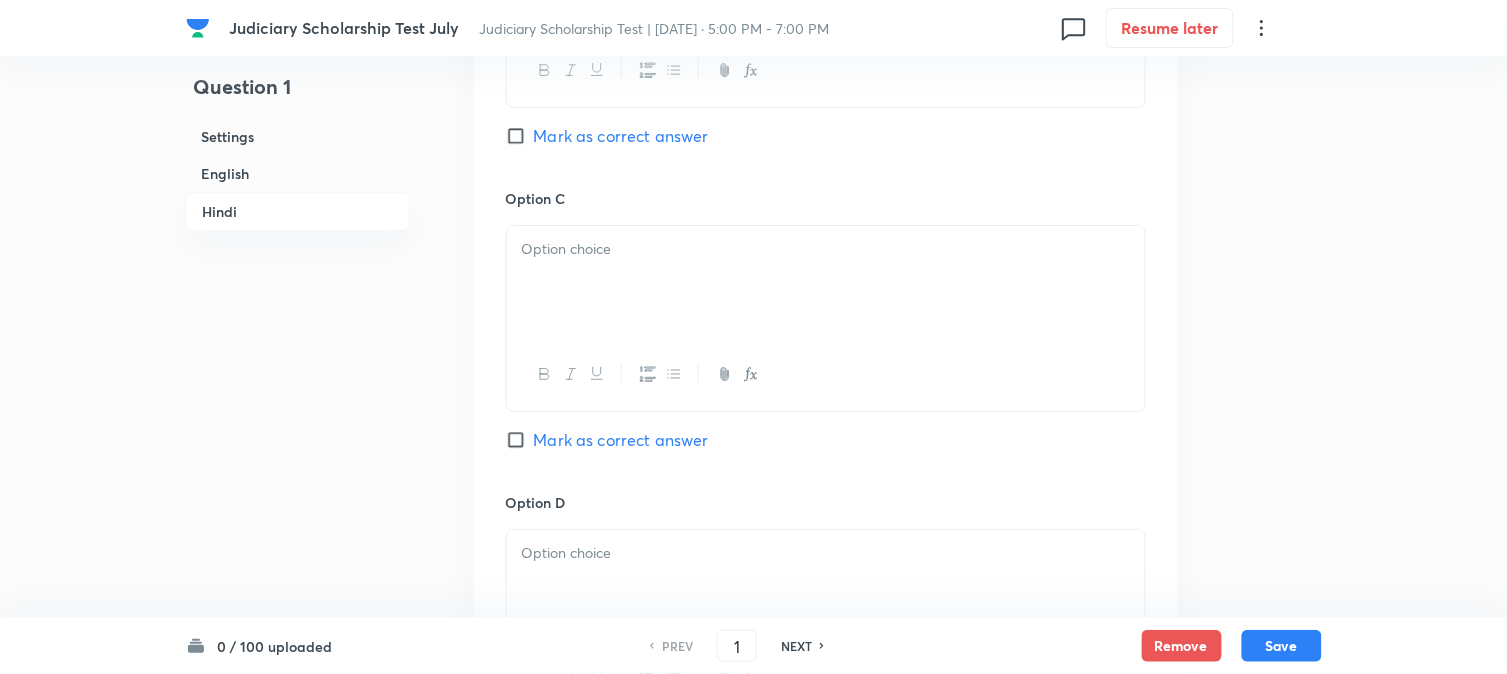 click at bounding box center [826, 282] 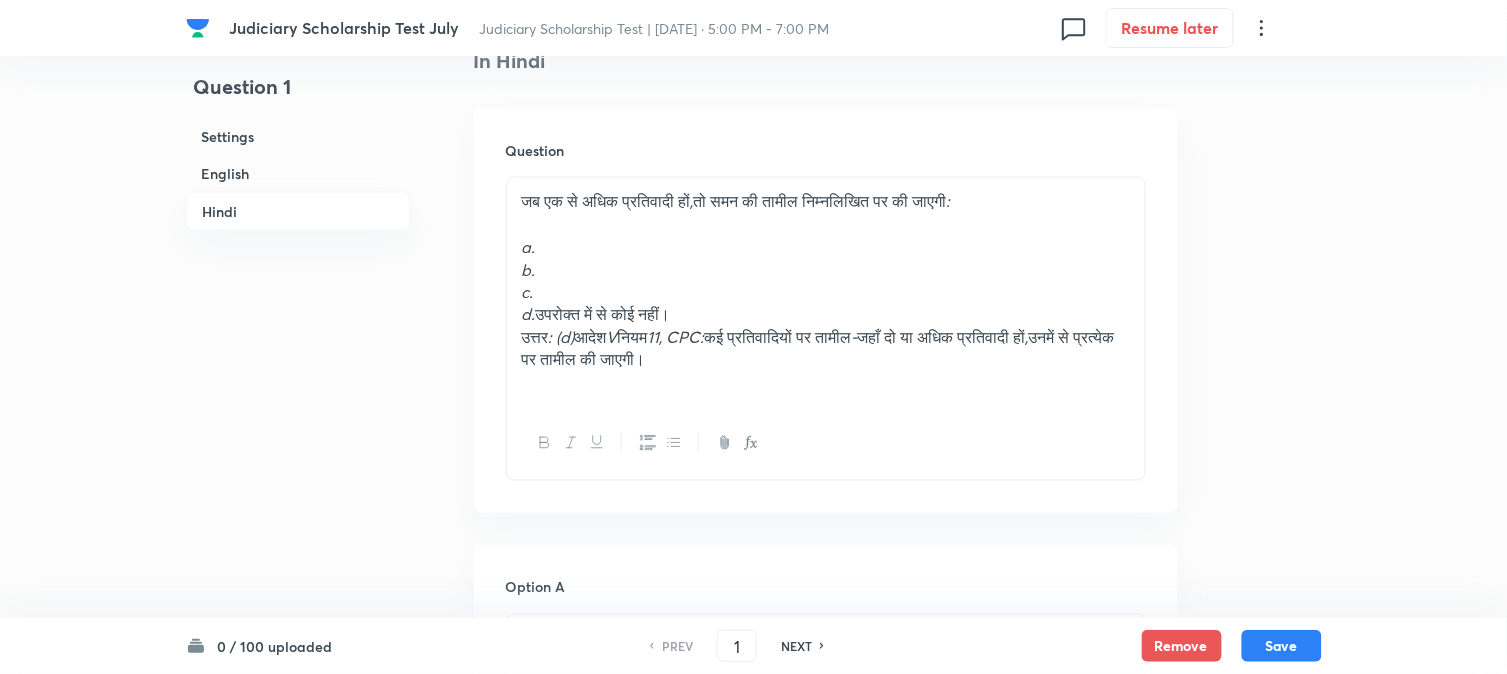 scroll, scrollTop: 2590, scrollLeft: 0, axis: vertical 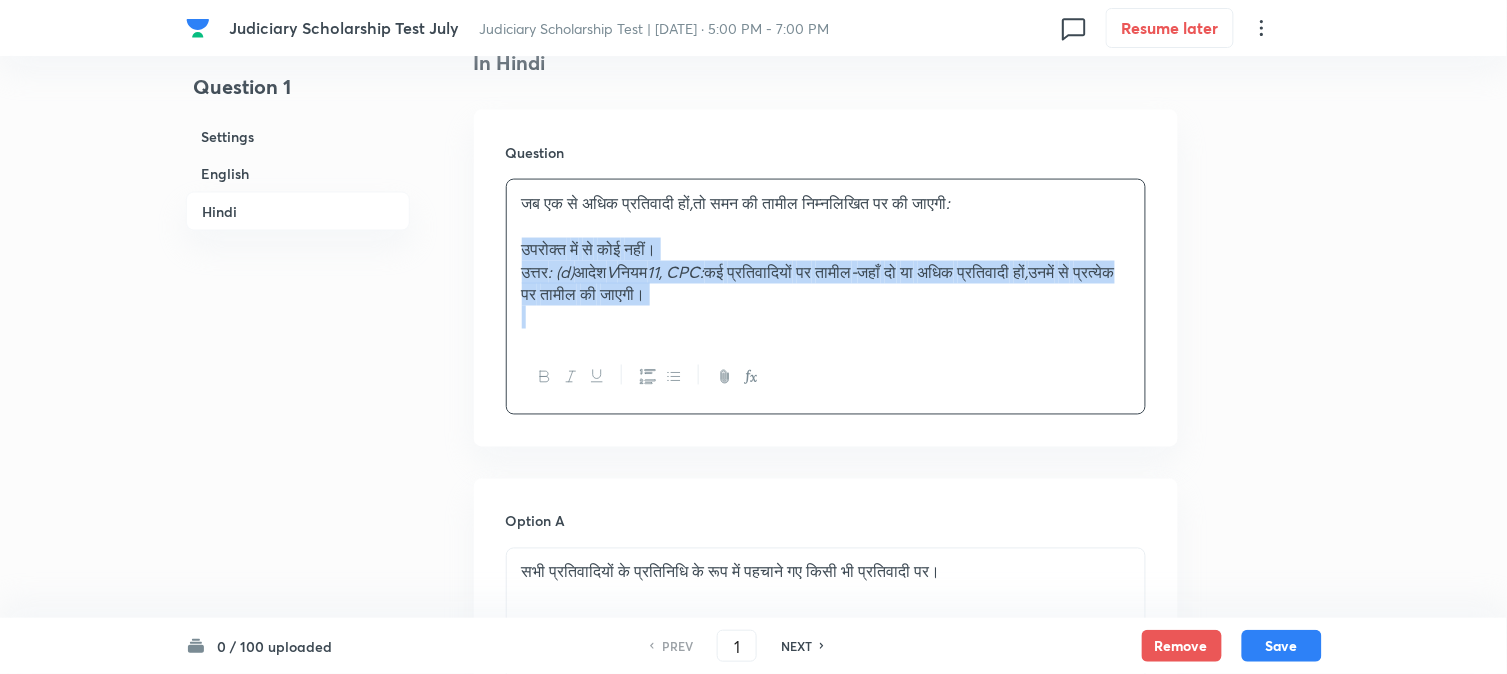 drag, startPoint x: 540, startPoint y: 315, endPoint x: 981, endPoint y: 328, distance: 441.19156 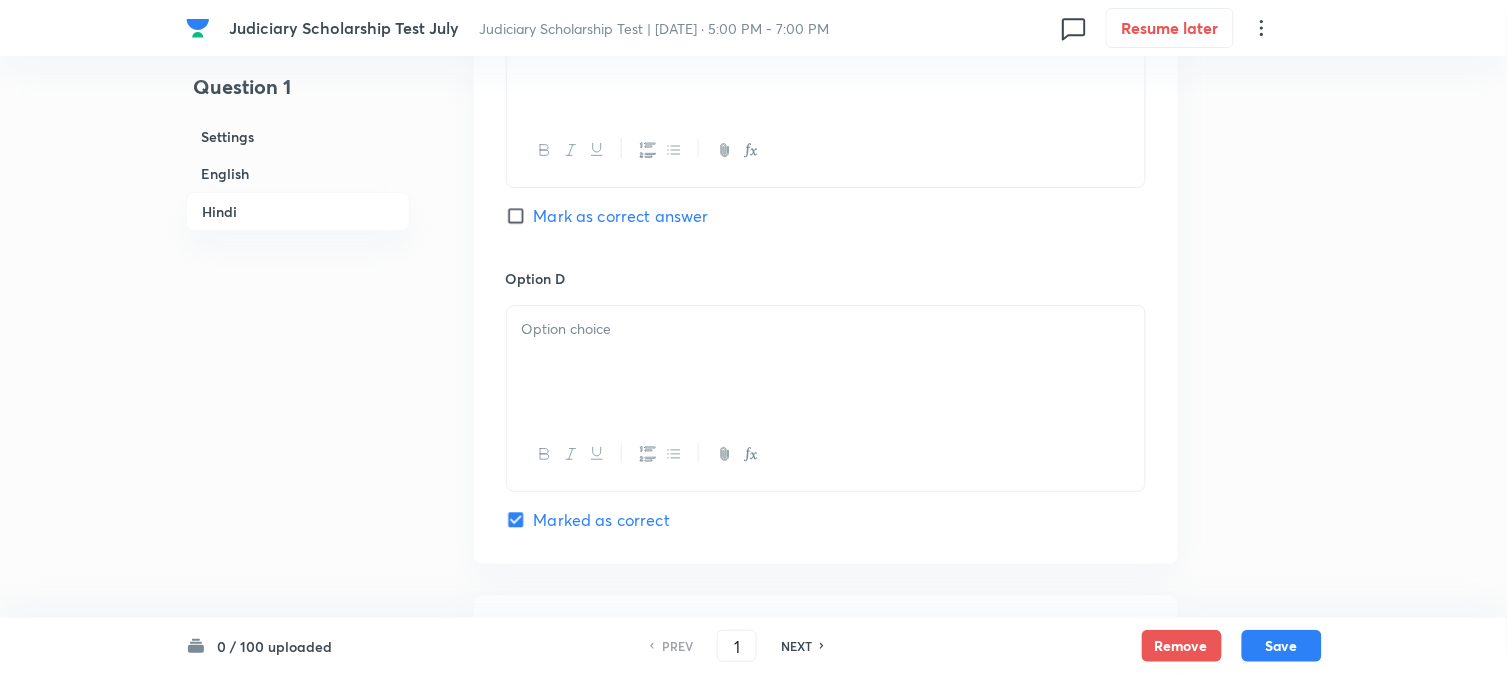 scroll, scrollTop: 3701, scrollLeft: 0, axis: vertical 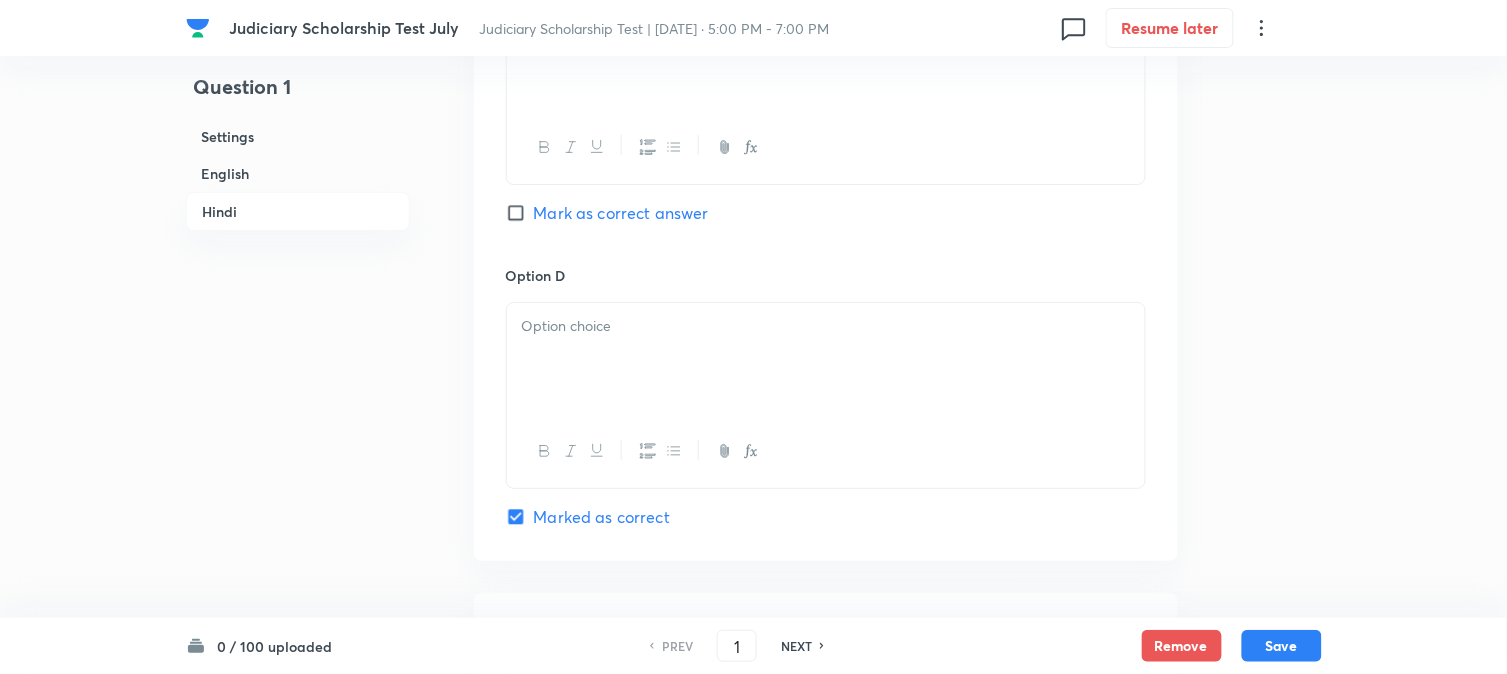 click at bounding box center [826, 359] 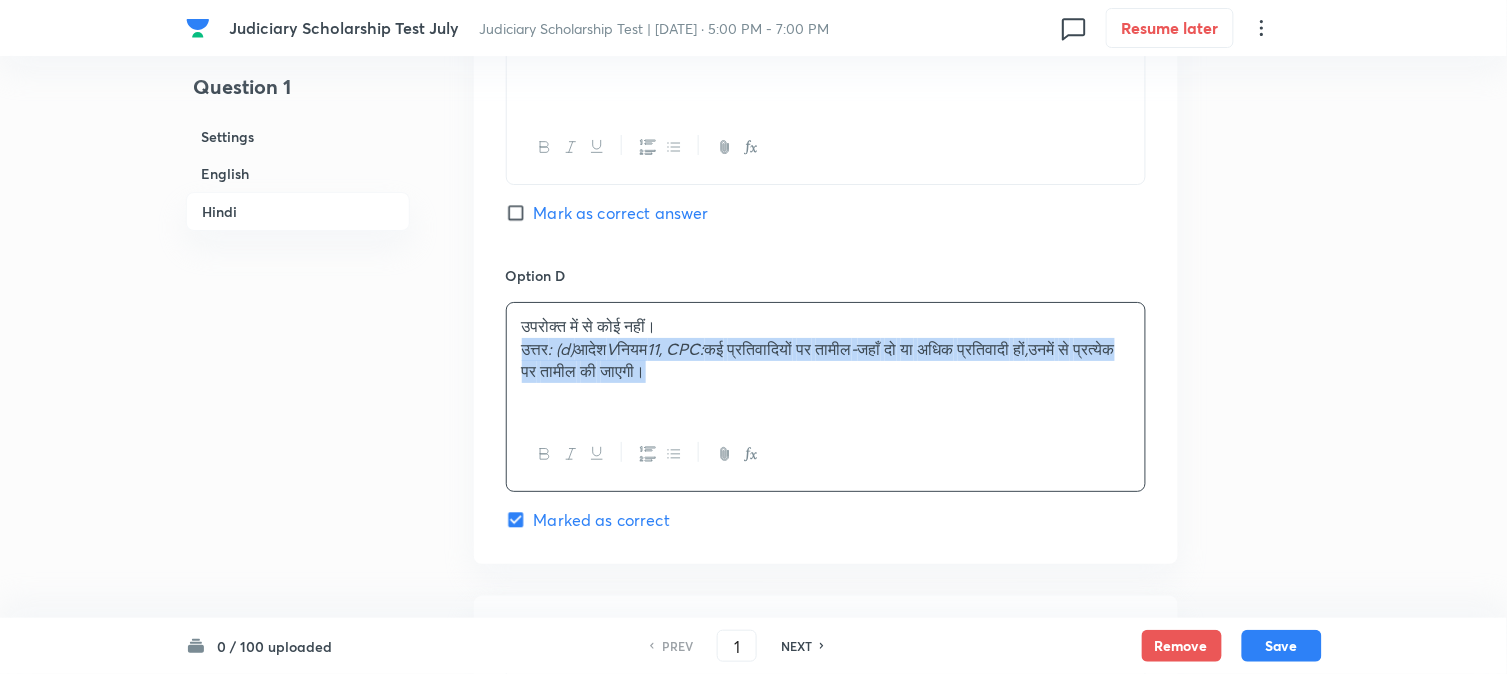 drag, startPoint x: 521, startPoint y: 356, endPoint x: 843, endPoint y: 377, distance: 322.68405 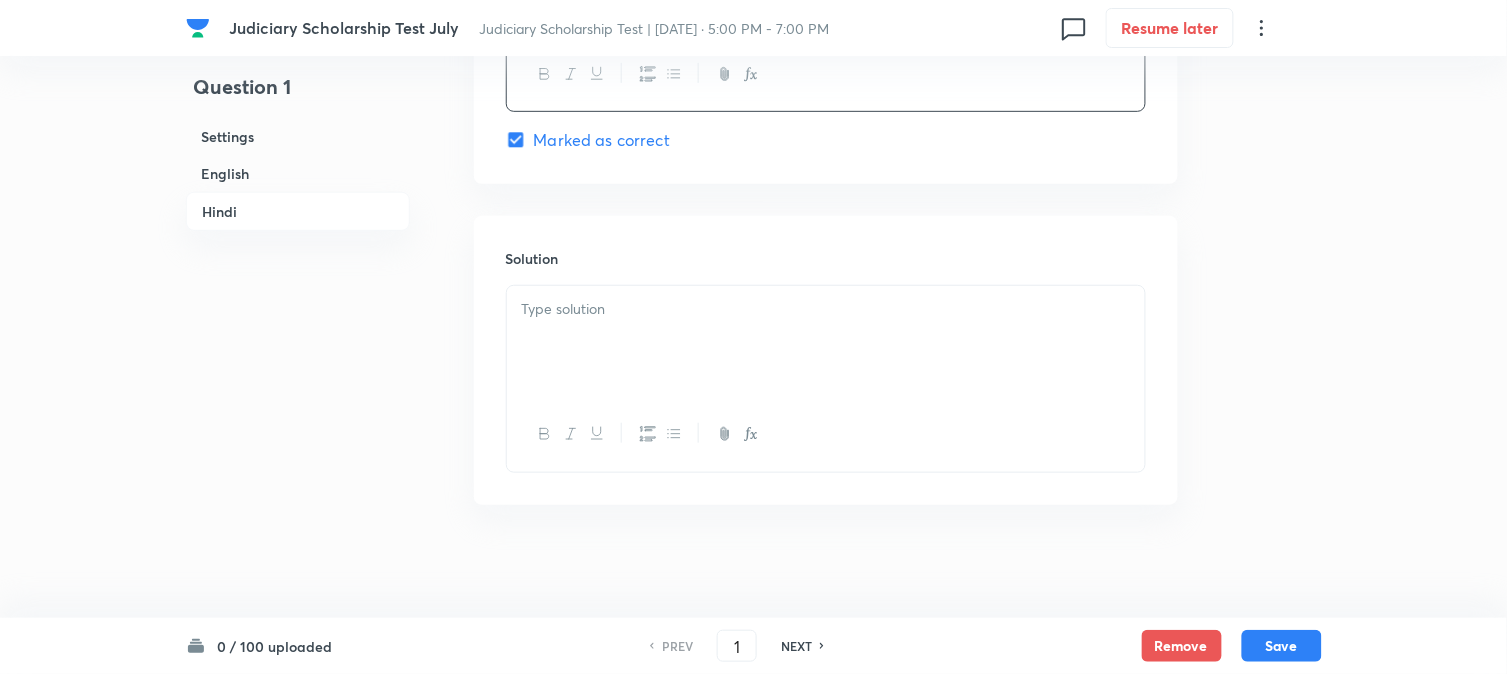scroll, scrollTop: 4093, scrollLeft: 0, axis: vertical 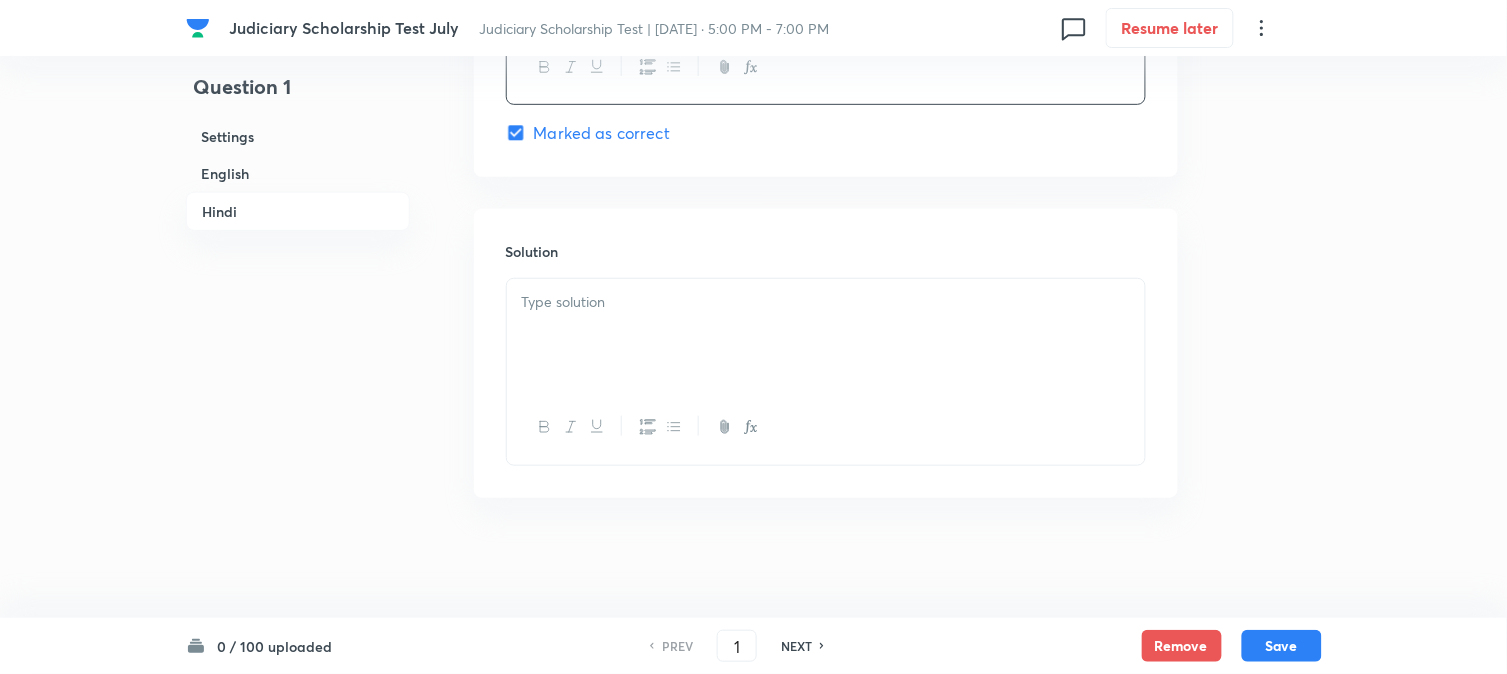 click at bounding box center [826, 335] 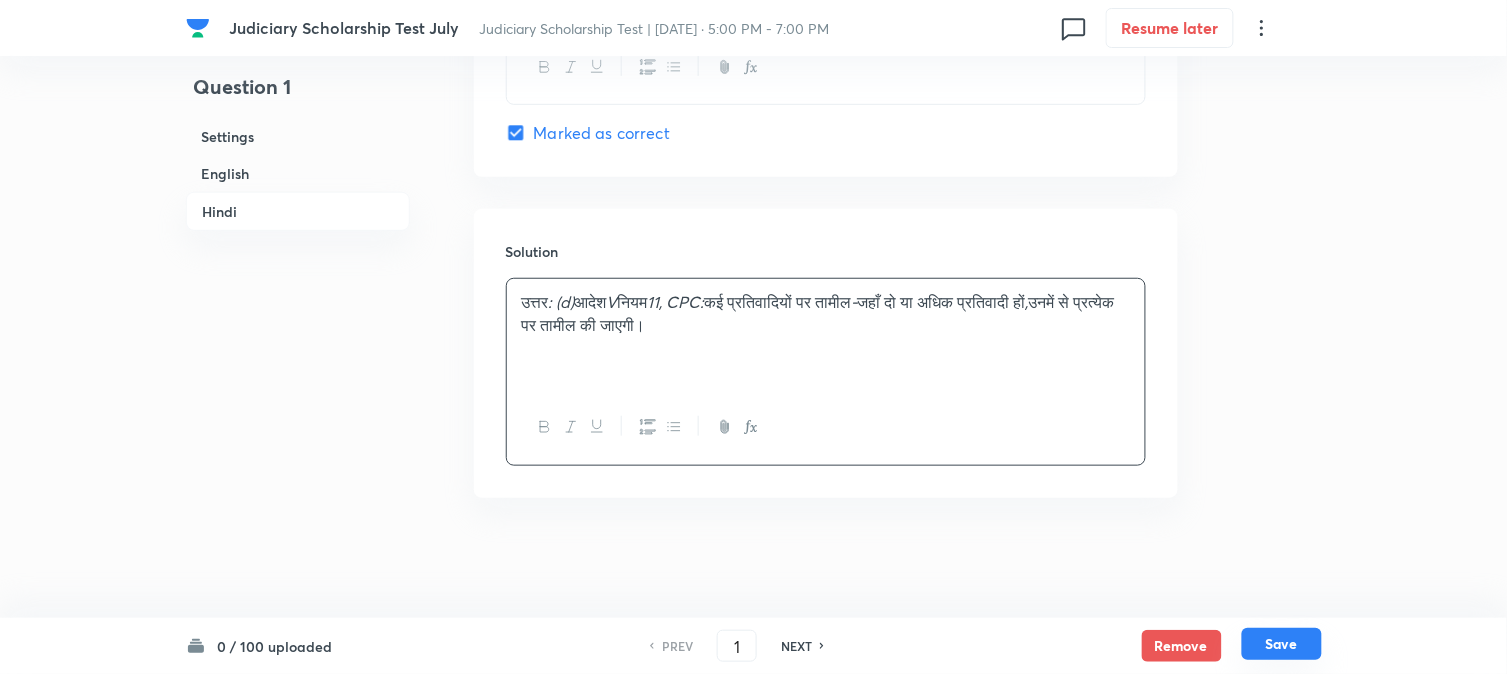 click on "Save" at bounding box center [1282, 644] 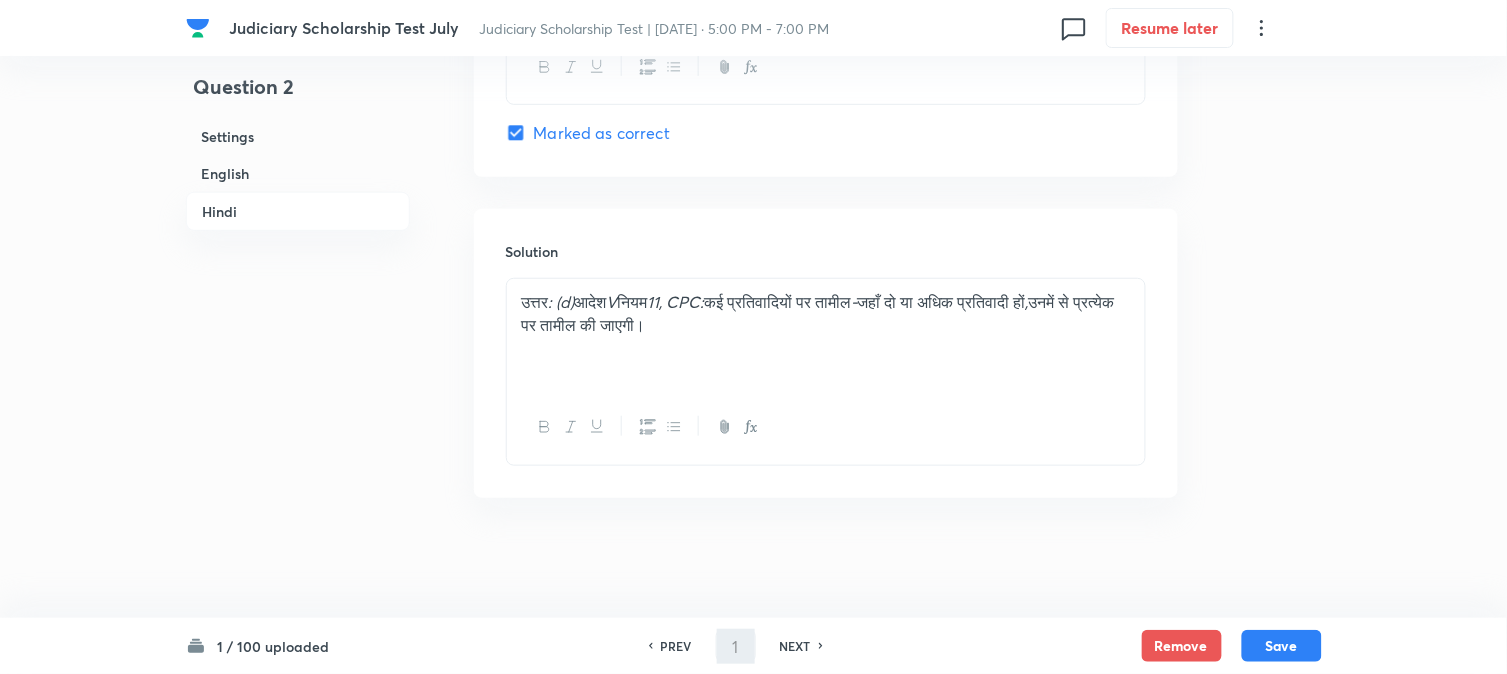 type on "2" 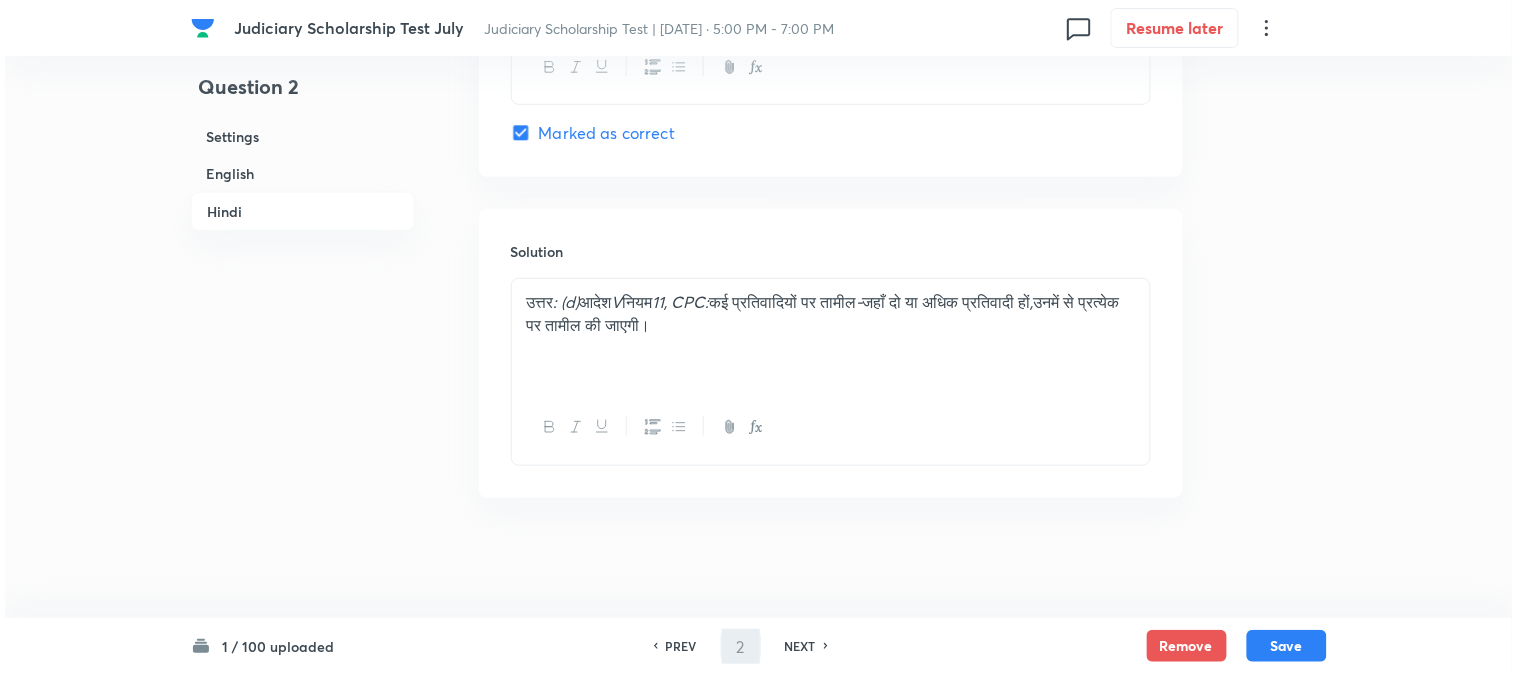 scroll, scrollTop: 0, scrollLeft: 0, axis: both 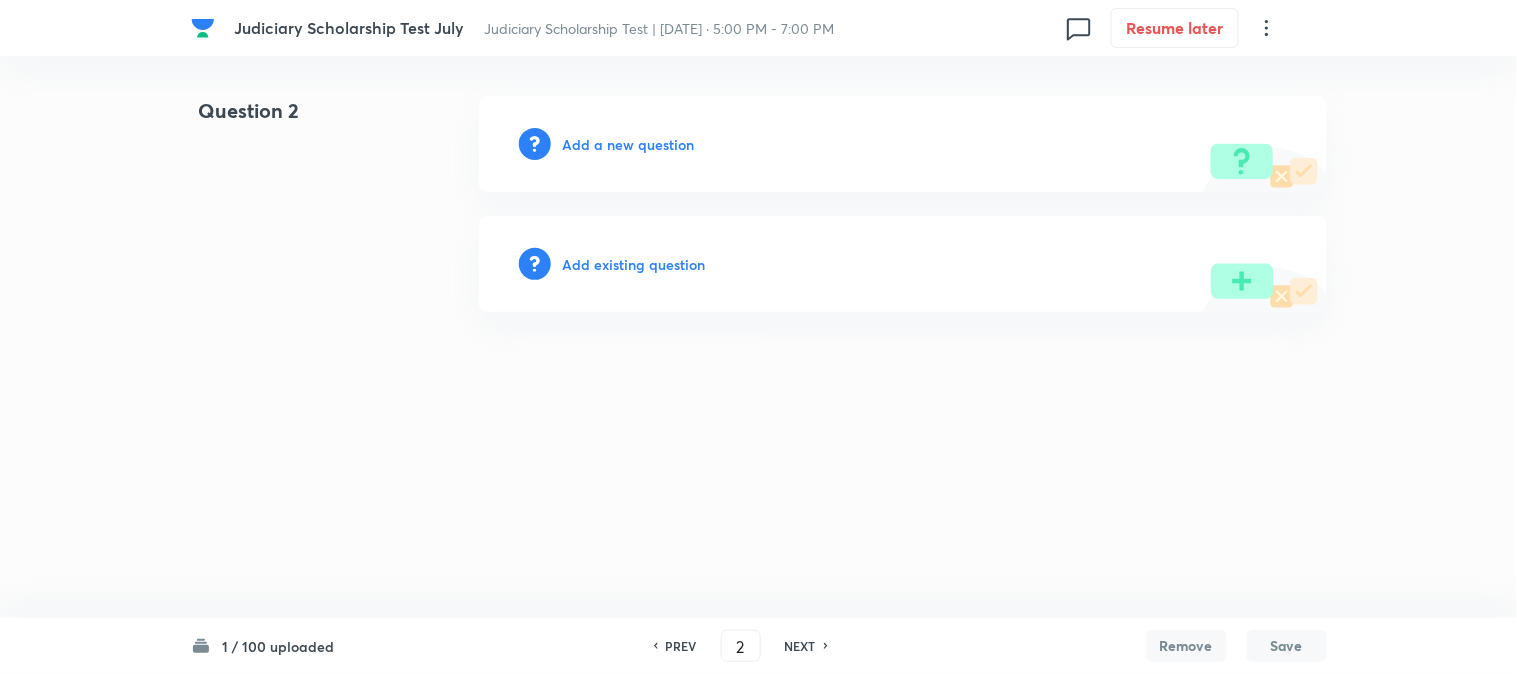 drag, startPoint x: 1020, startPoint y: 498, endPoint x: 962, endPoint y: 466, distance: 66.24198 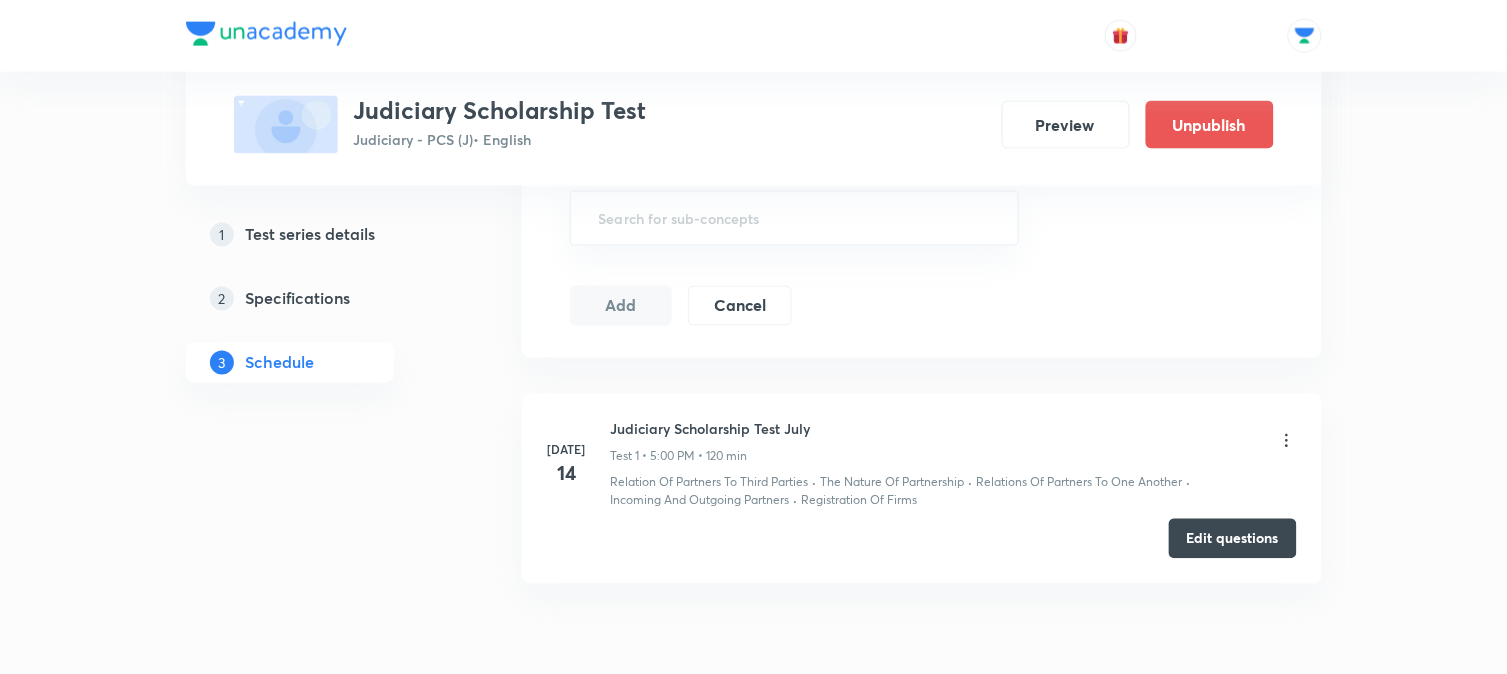 scroll, scrollTop: 774, scrollLeft: 0, axis: vertical 